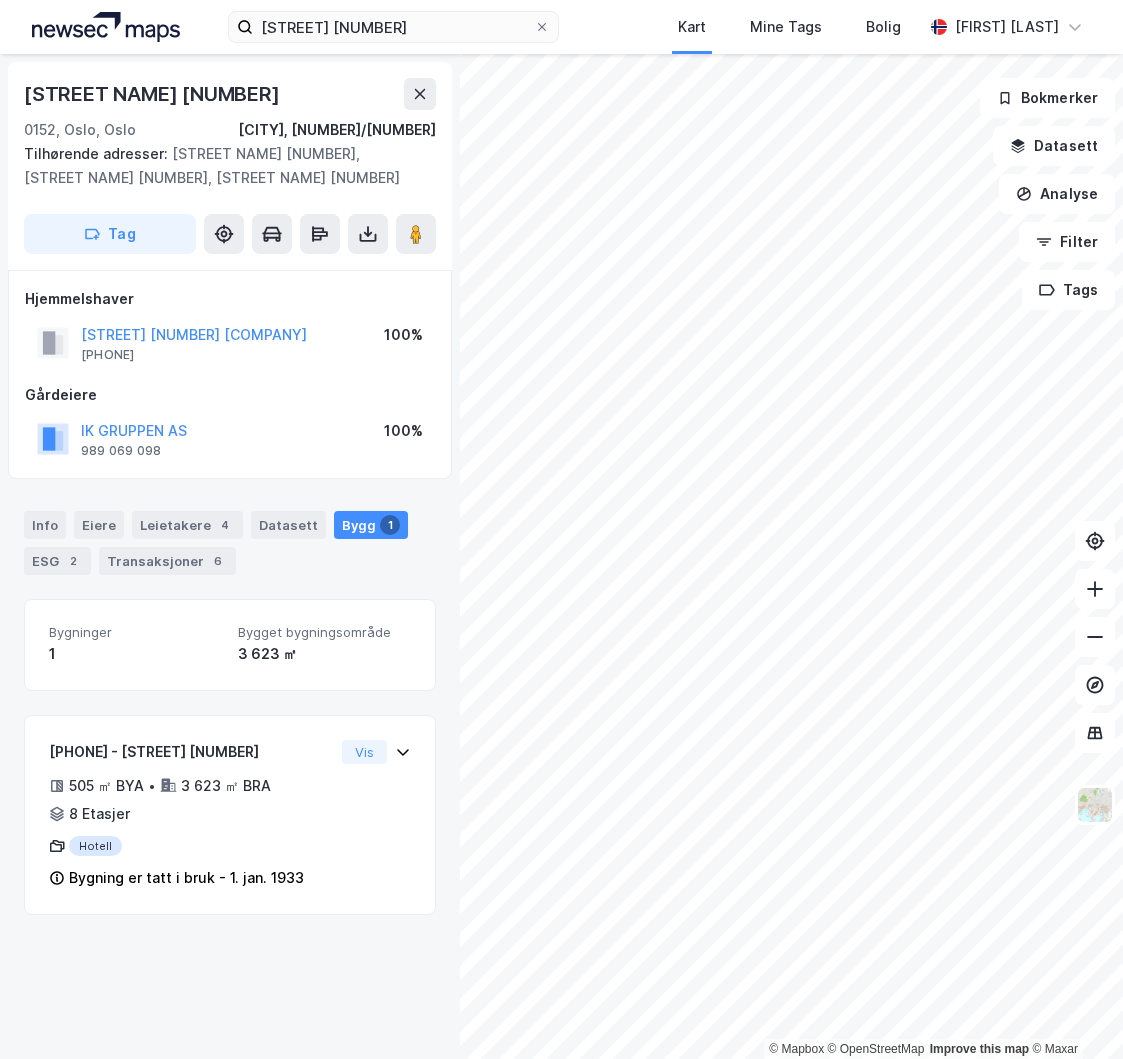 scroll, scrollTop: 0, scrollLeft: 0, axis: both 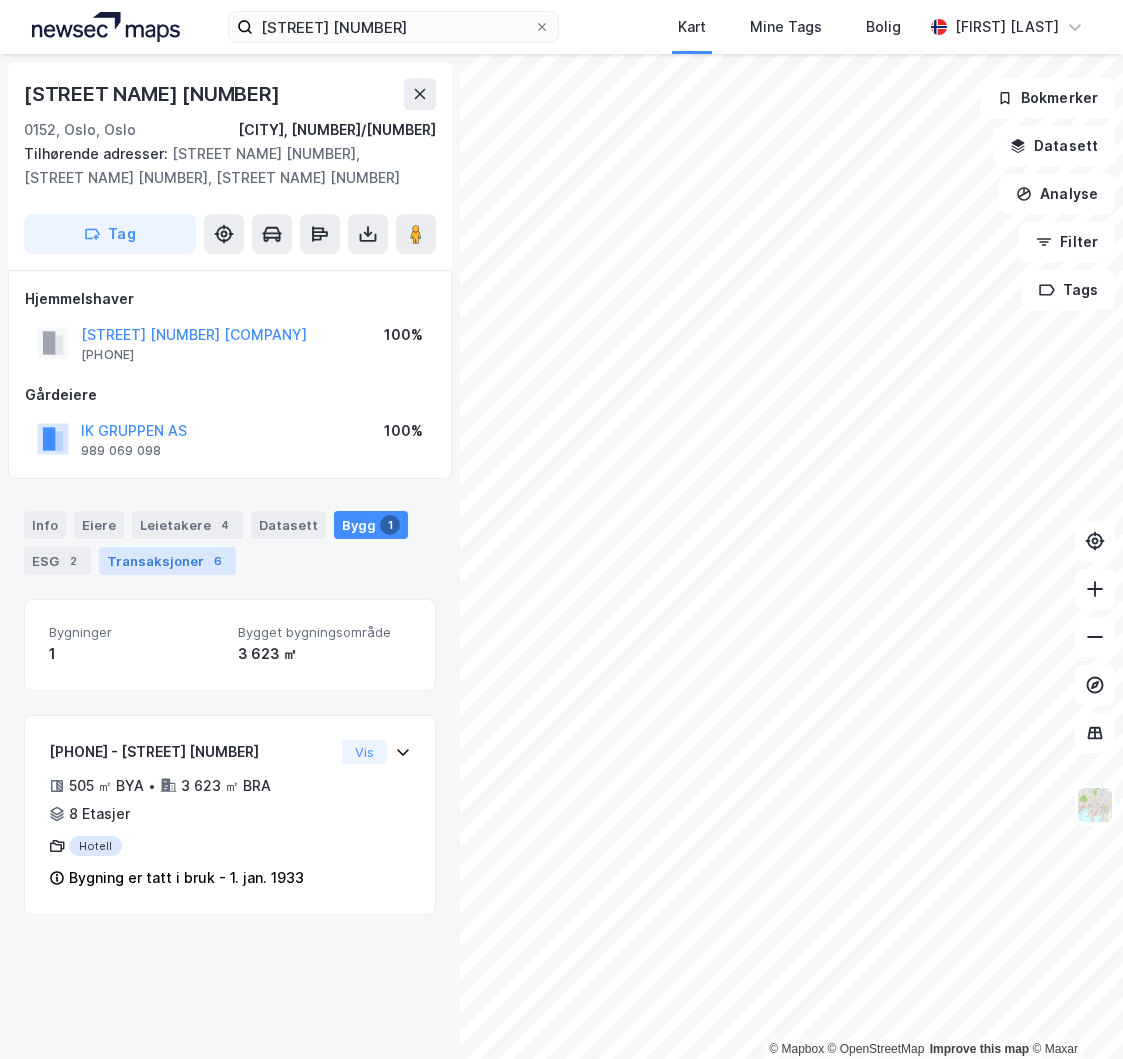 click on "Transaksjoner 6" at bounding box center [167, 561] 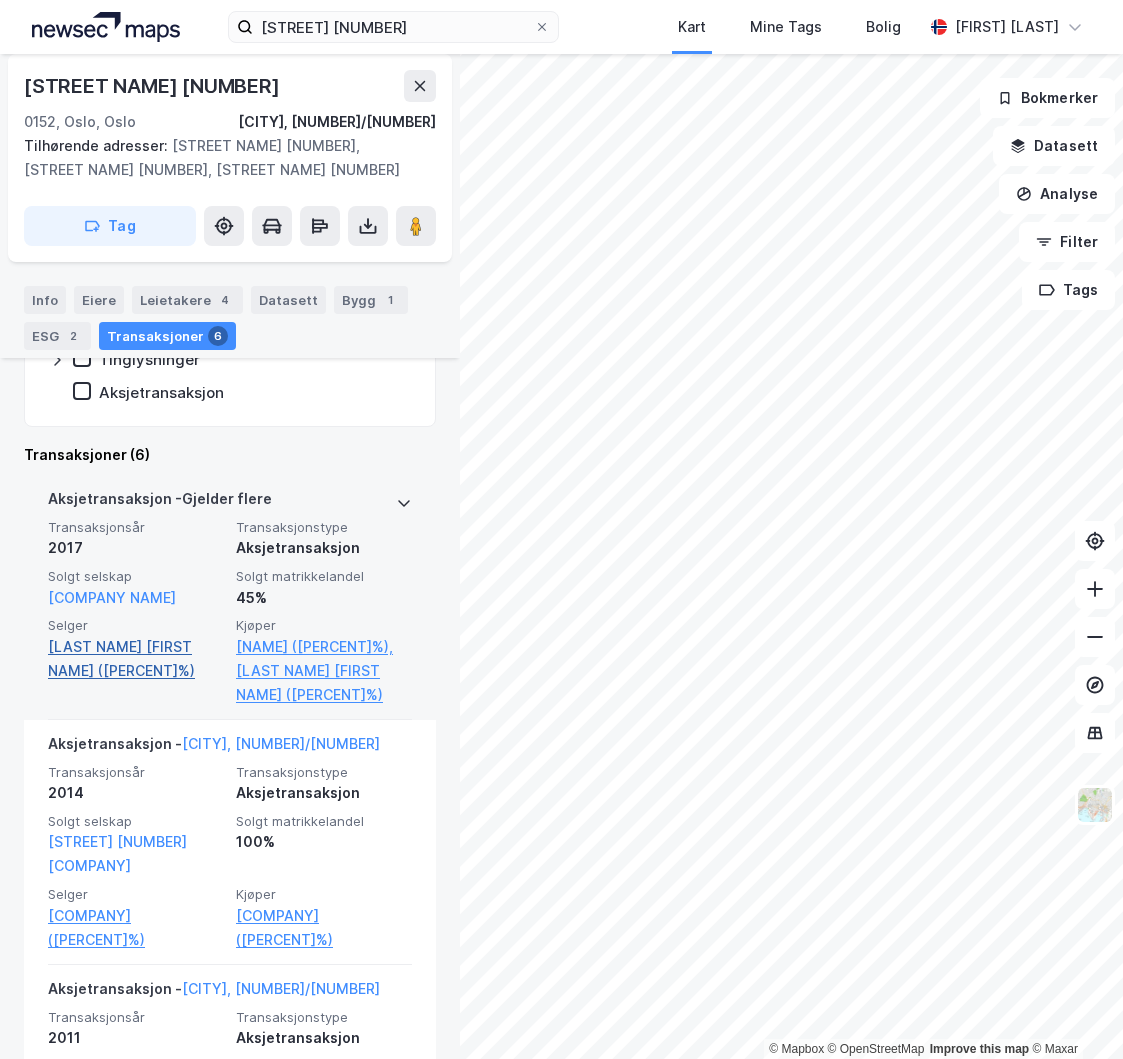scroll, scrollTop: 500, scrollLeft: 0, axis: vertical 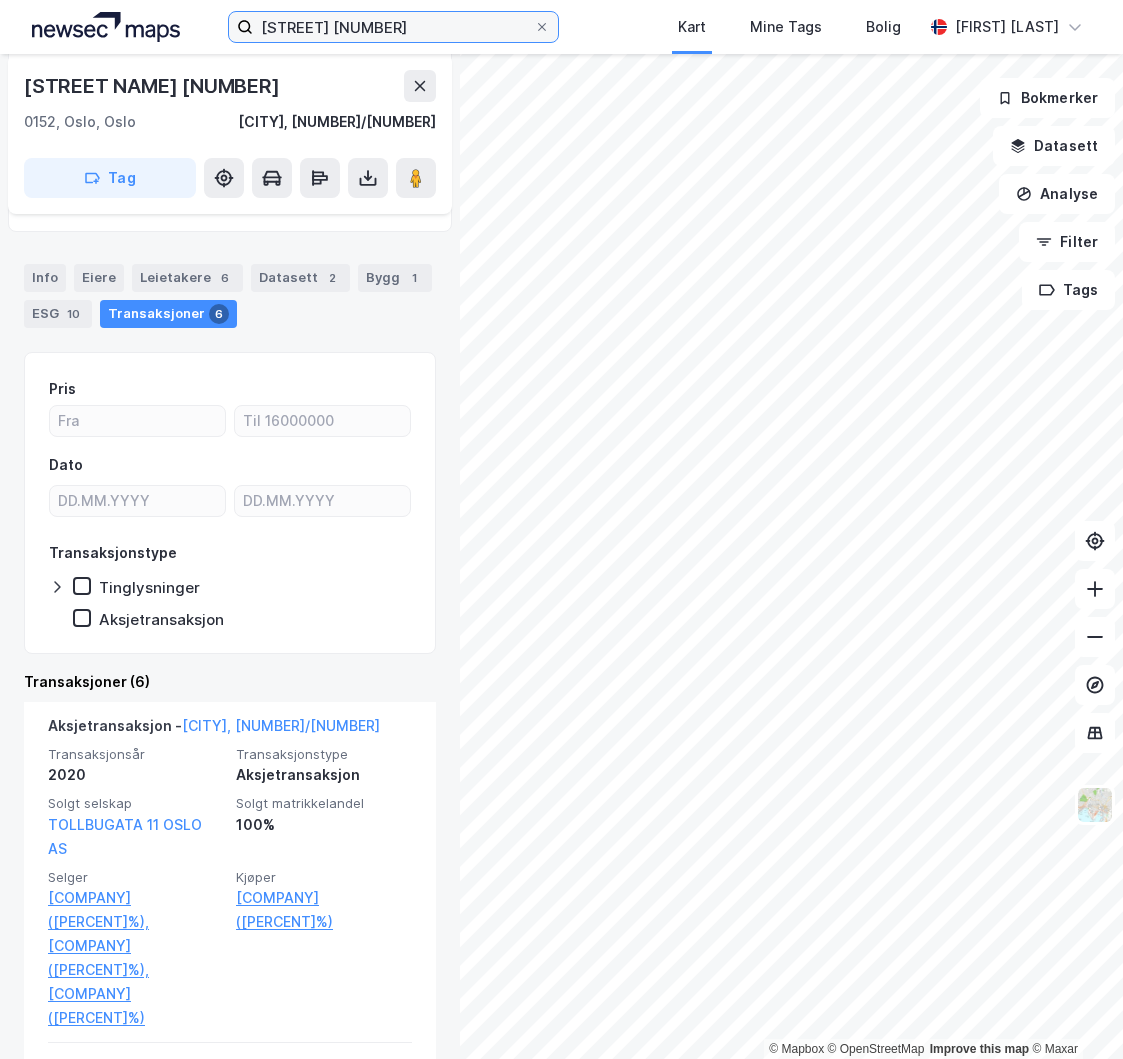 click on "[STREET] [NUMBER]" at bounding box center [393, 27] 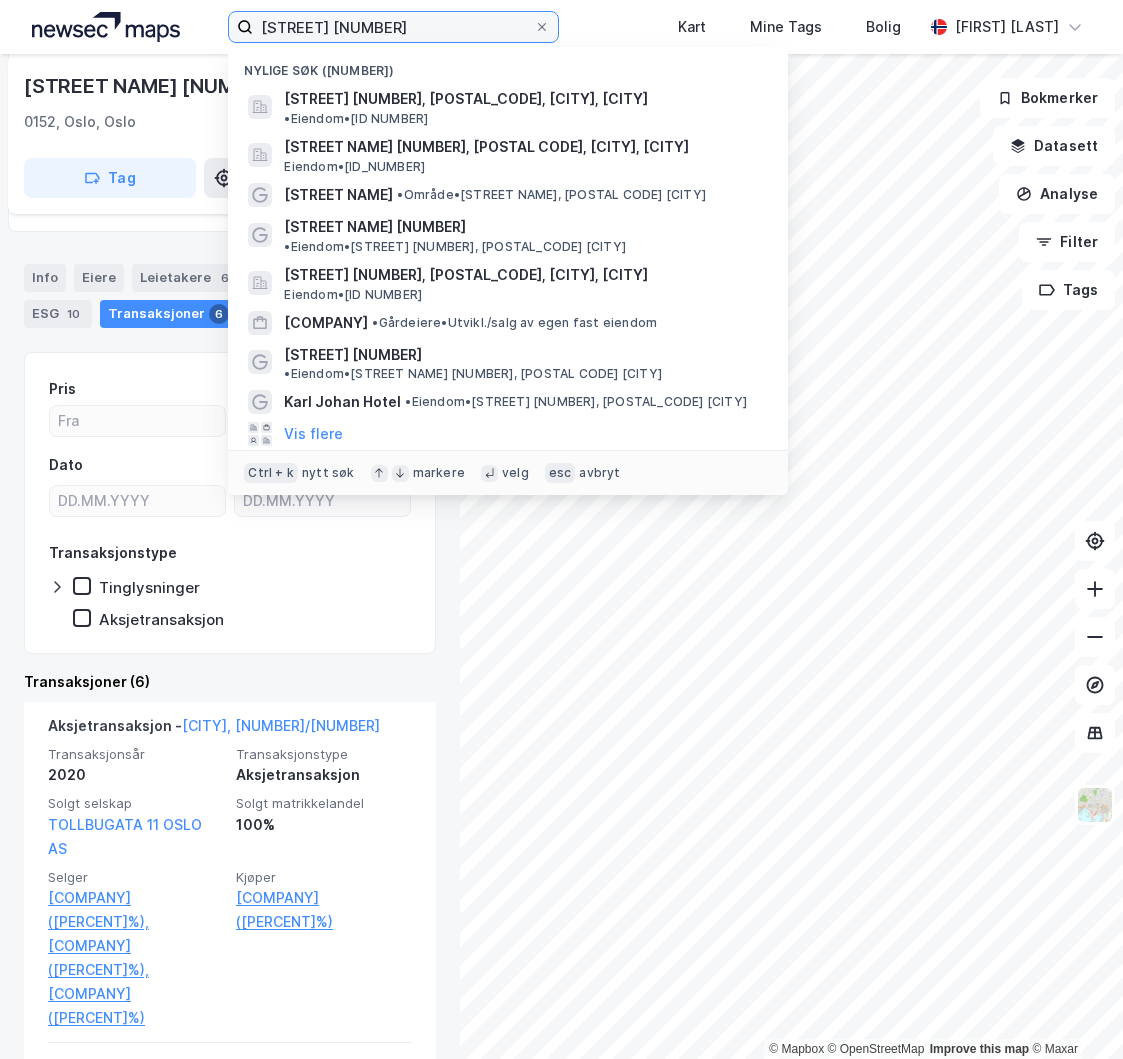 click on "[STREET] [NUMBER]" at bounding box center (393, 27) 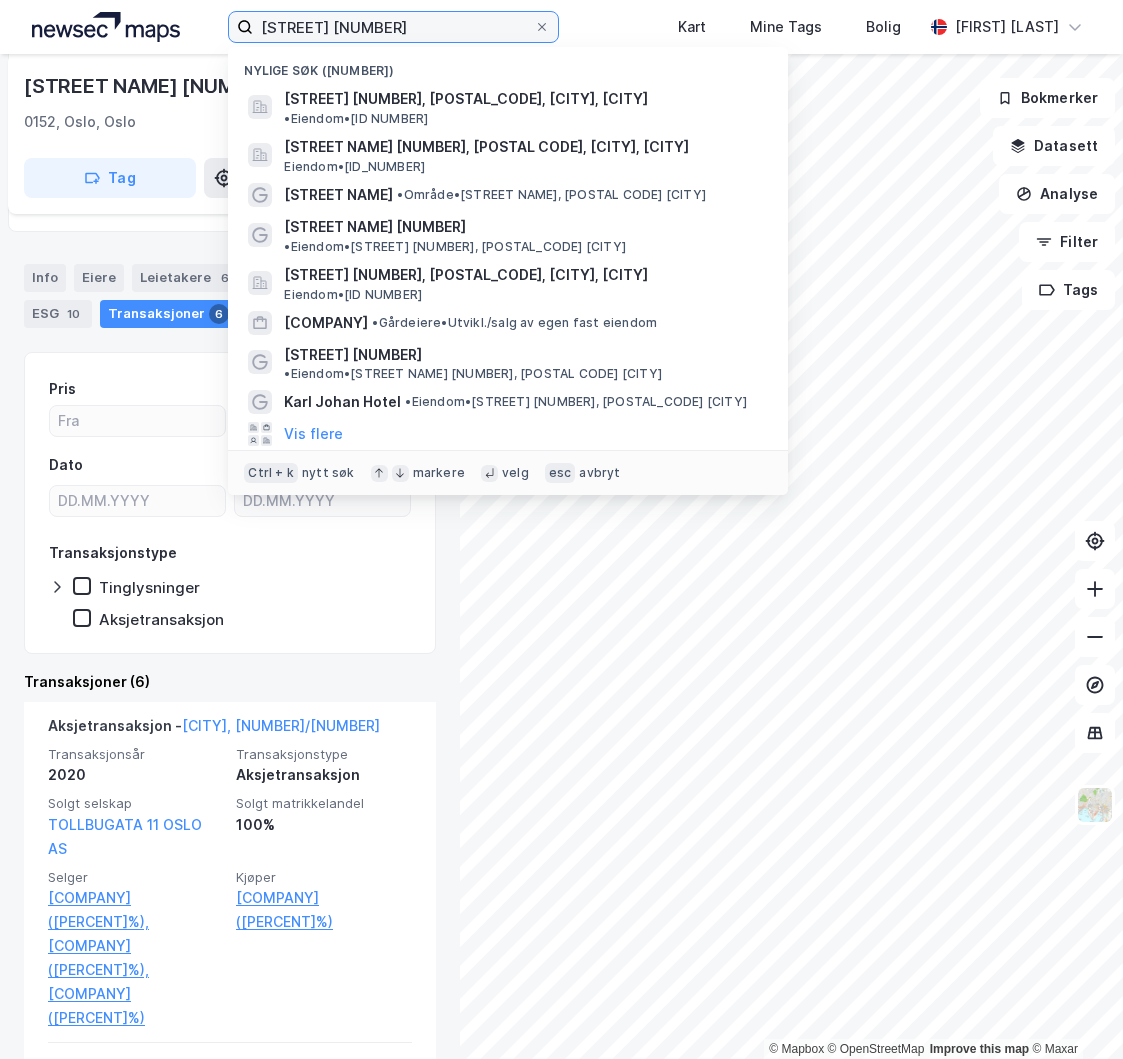 paste on "[STREET] [NUMBER]" 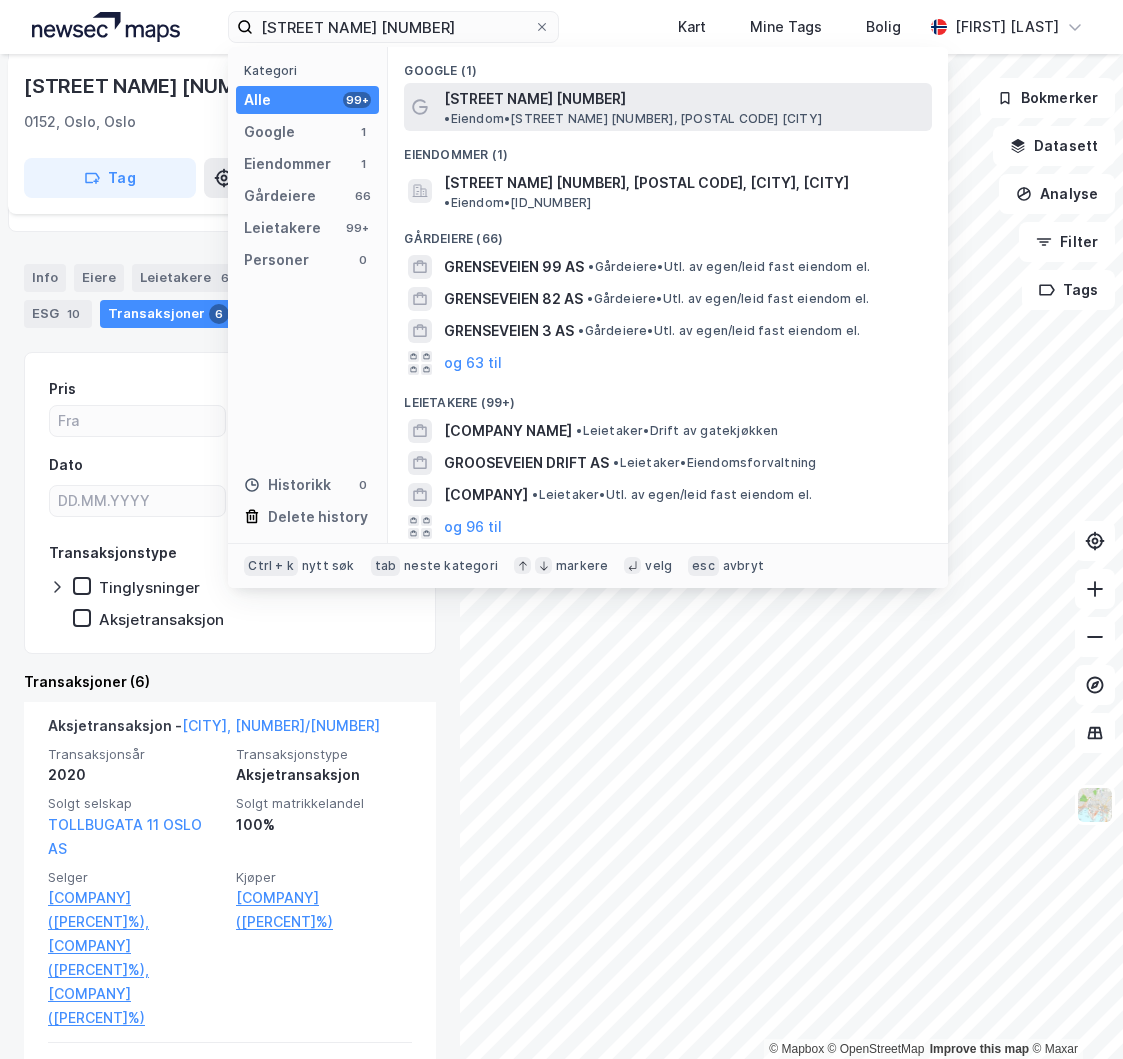 click on "[STREET NAME] [NUMBER]" at bounding box center (535, 99) 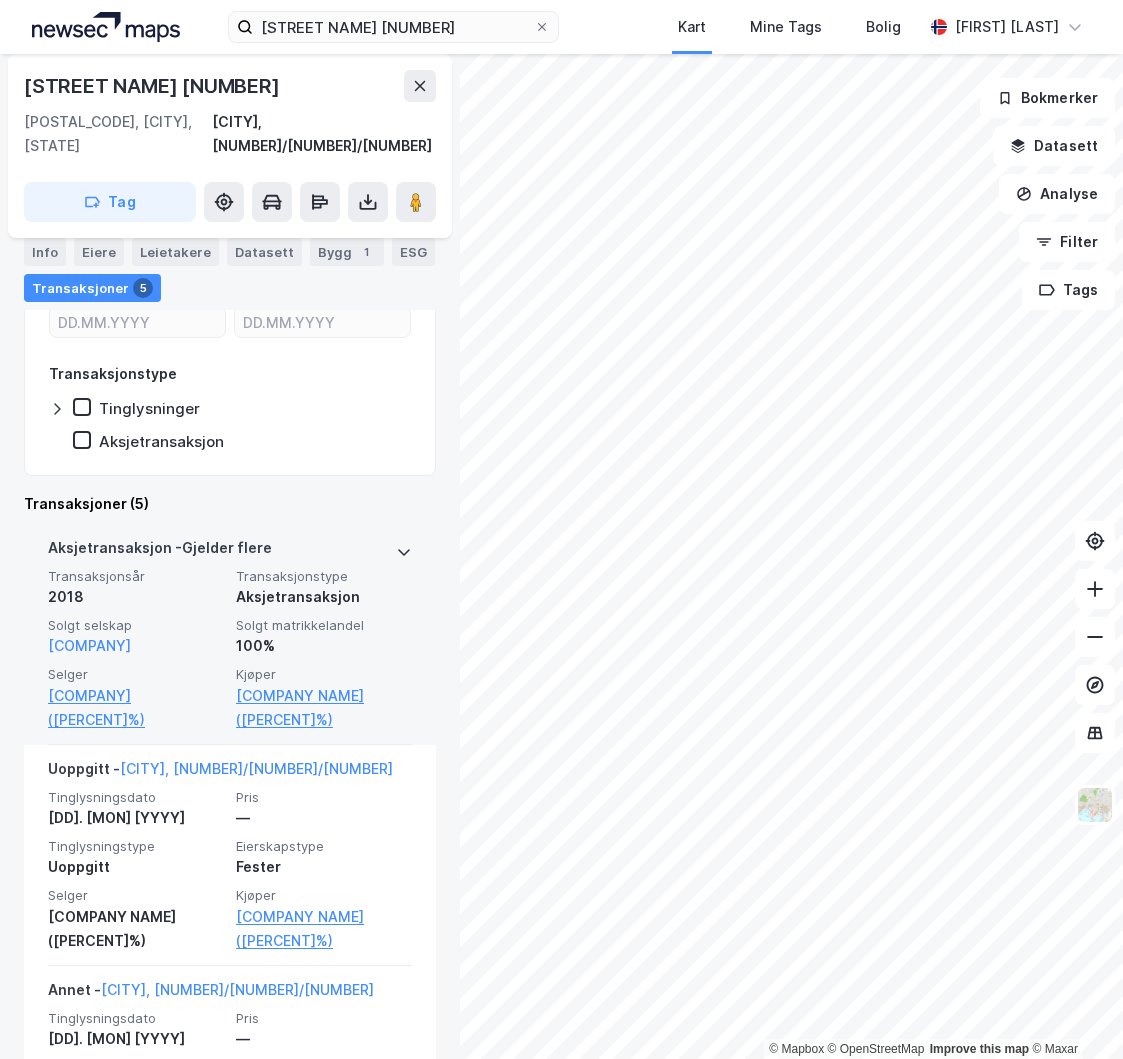 scroll, scrollTop: 0, scrollLeft: 0, axis: both 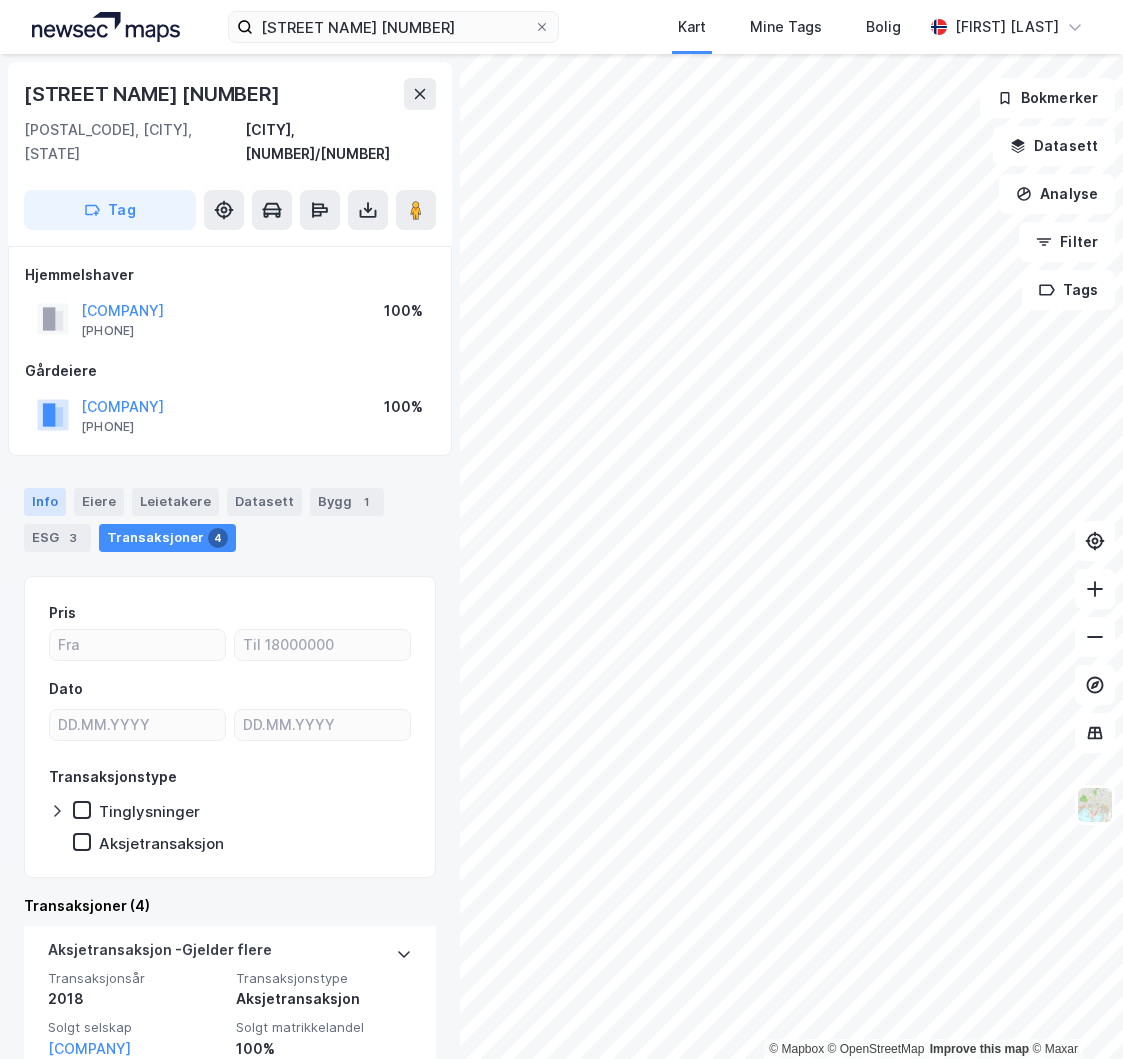 click on "Info" at bounding box center [45, 502] 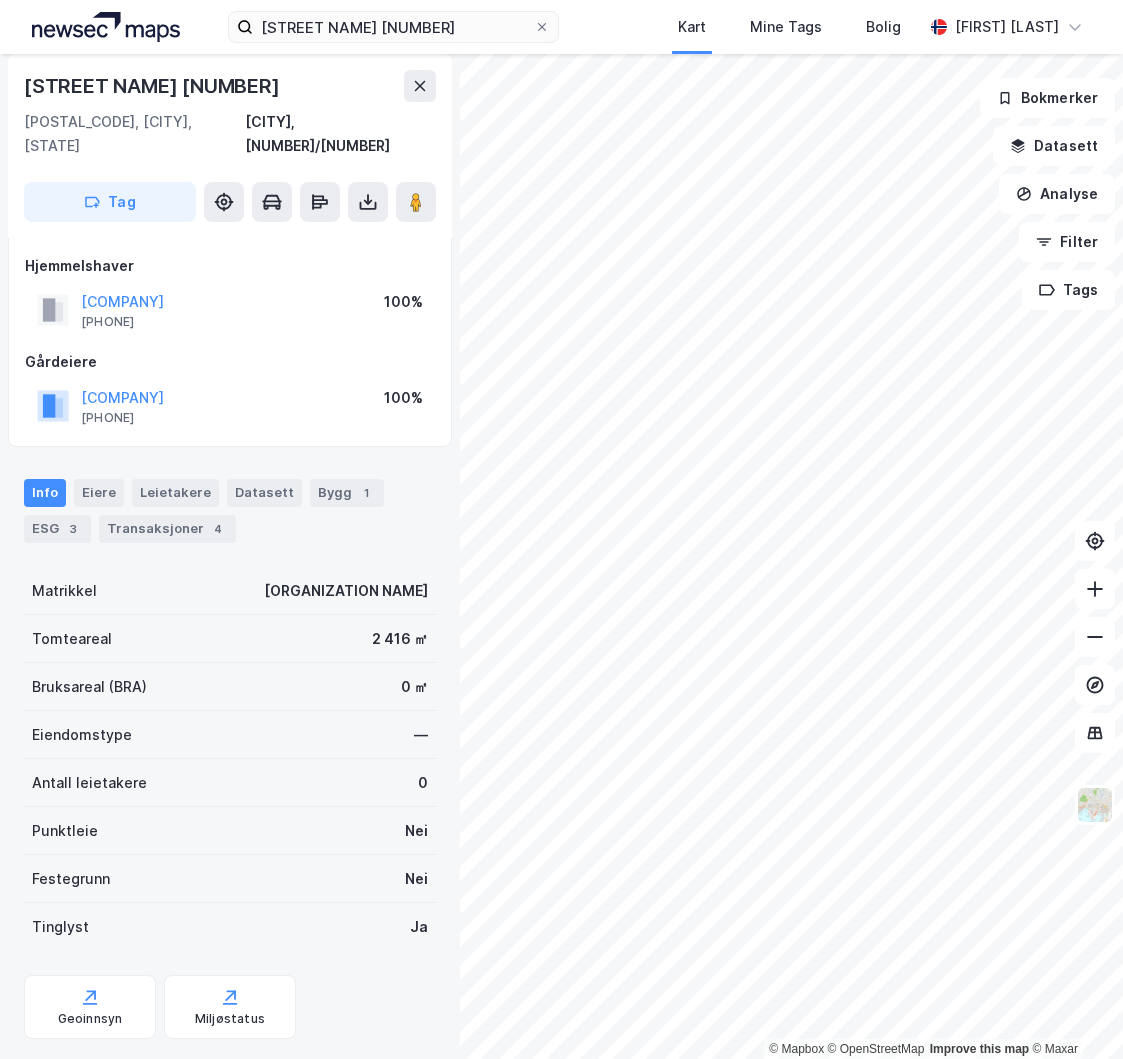 scroll, scrollTop: 0, scrollLeft: 0, axis: both 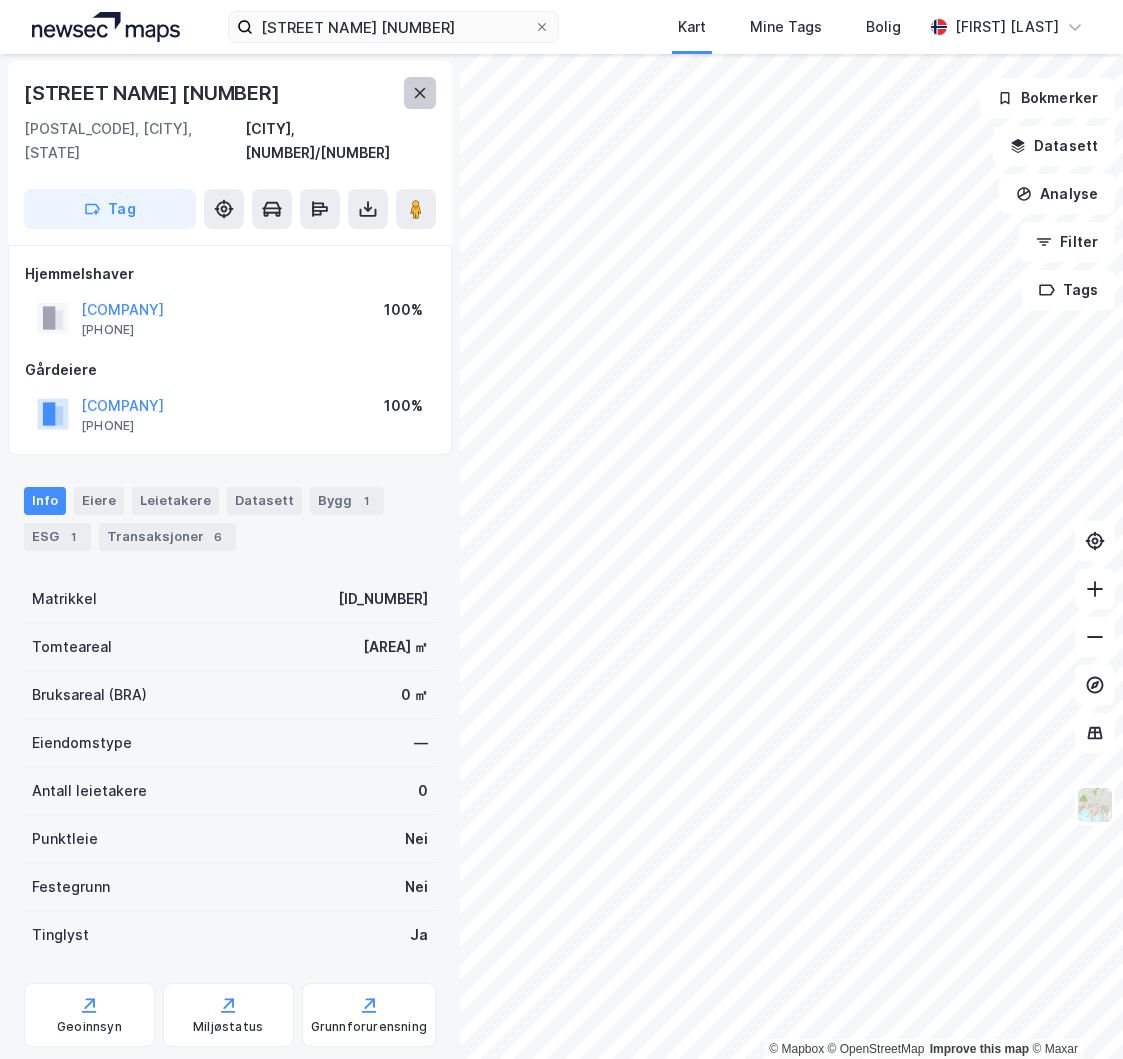 click 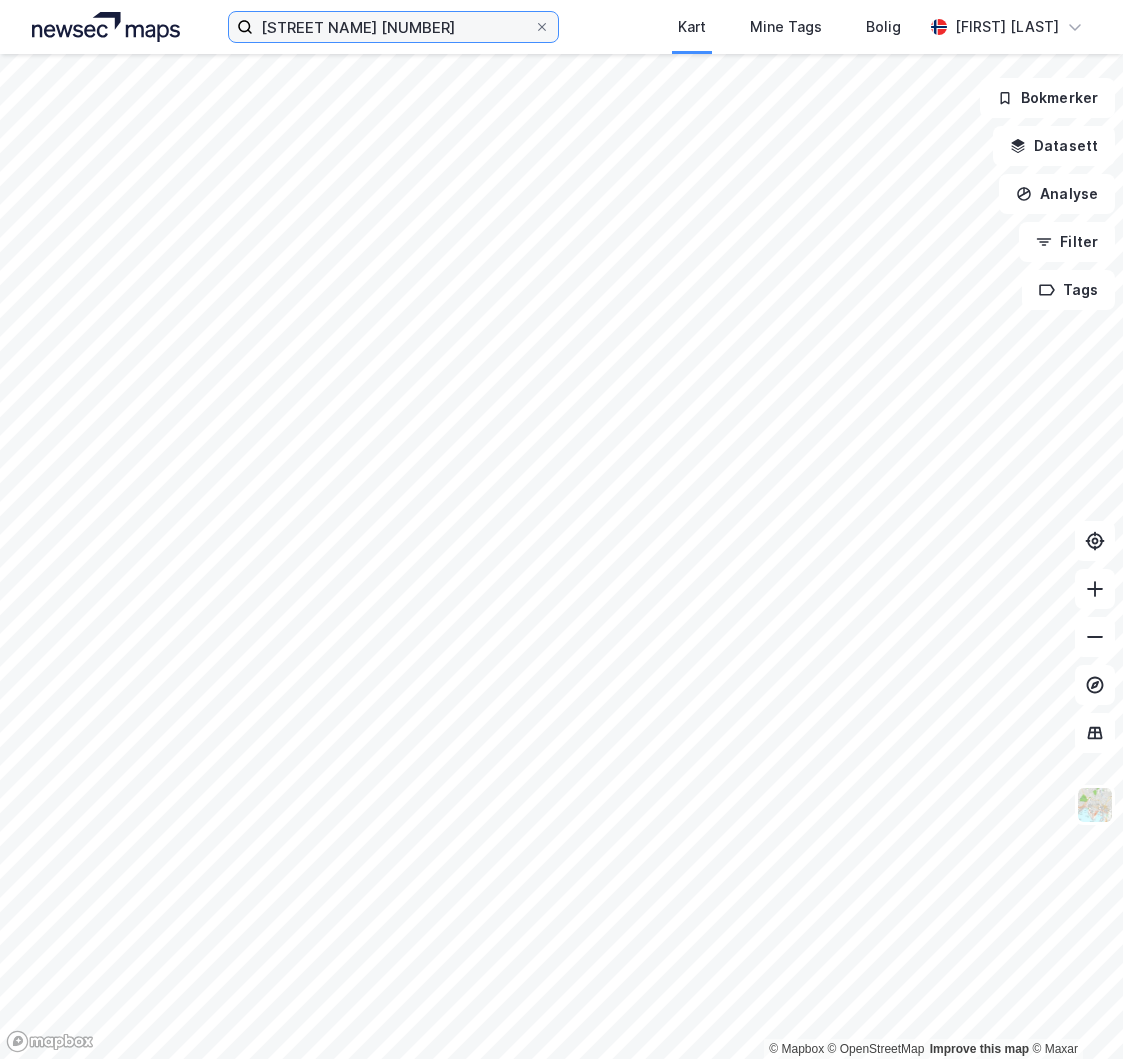click on "[STREET NAME] [NUMBER]" at bounding box center [393, 27] 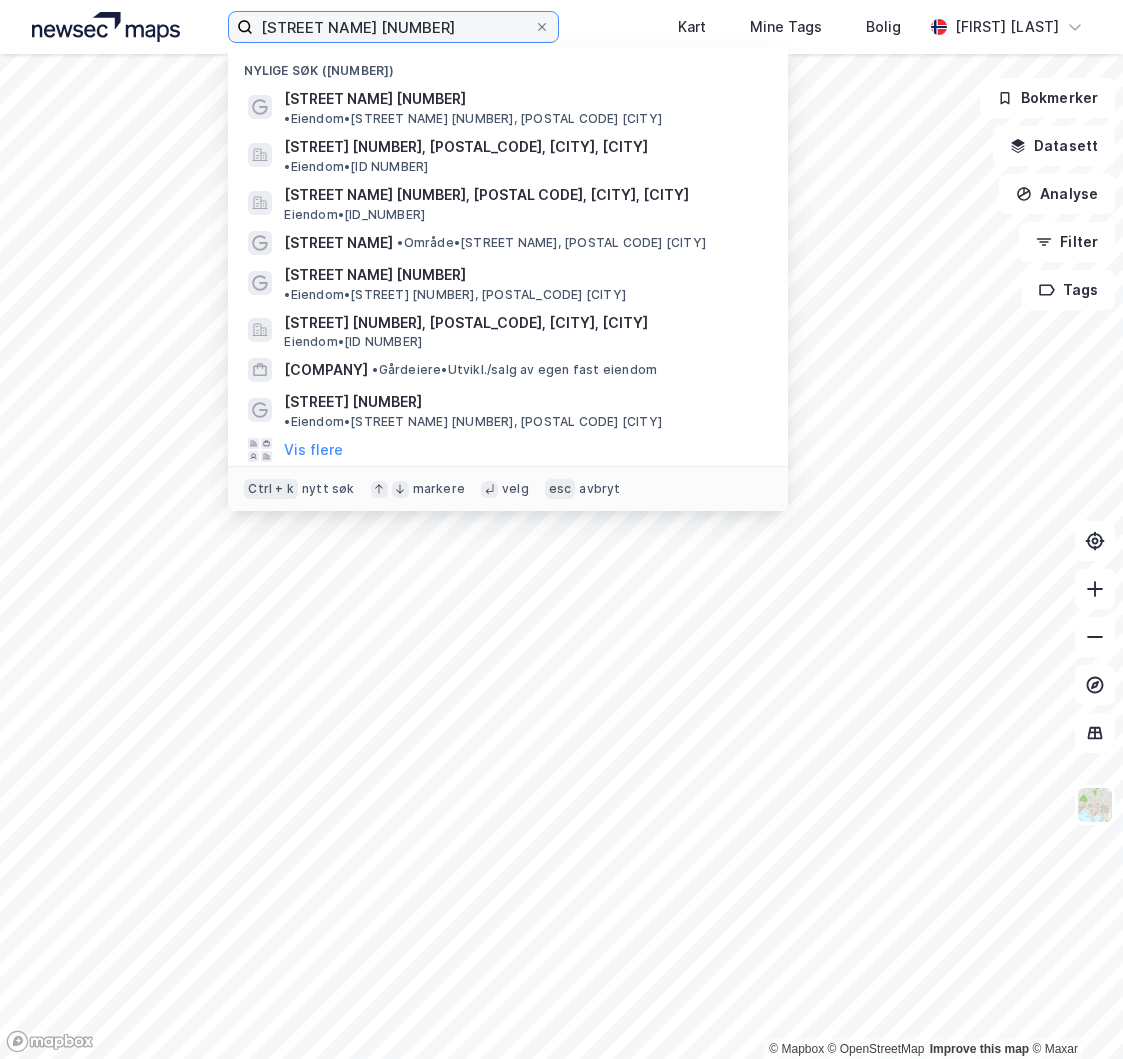 click on "[STREET NAME] [NUMBER]" at bounding box center [393, 27] 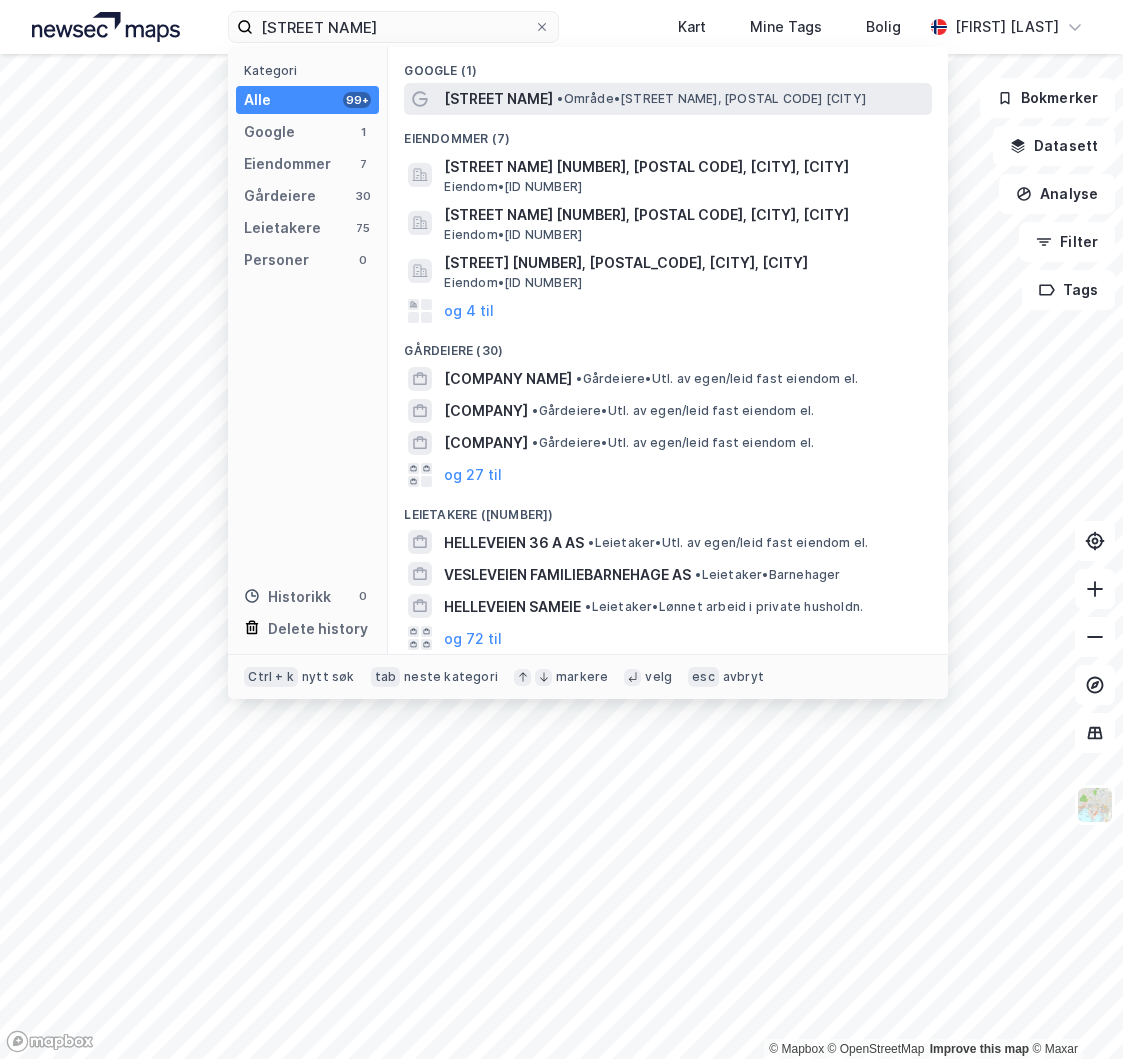 click on "[STREET NAME]" at bounding box center [498, 99] 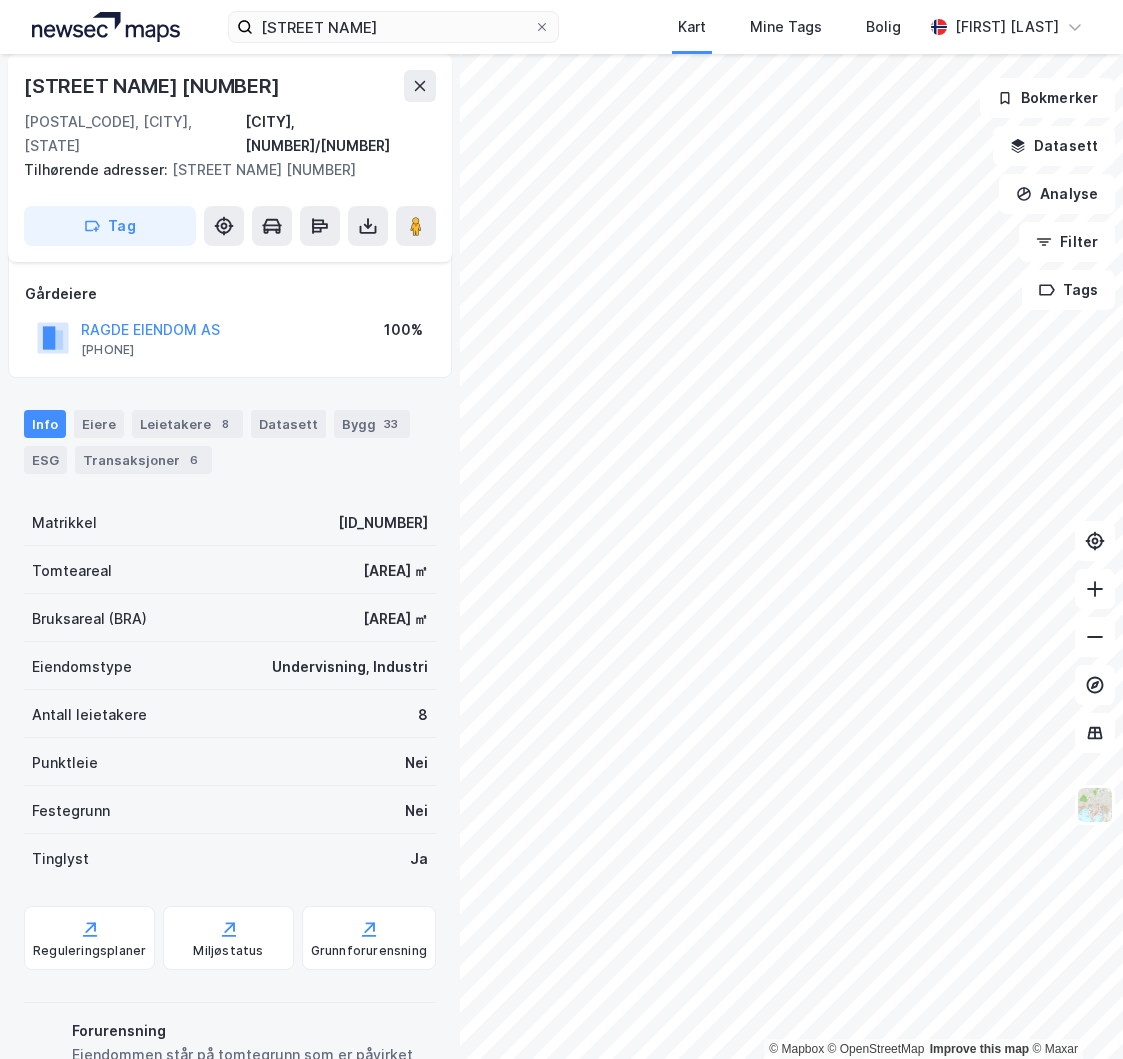 scroll, scrollTop: 182, scrollLeft: 0, axis: vertical 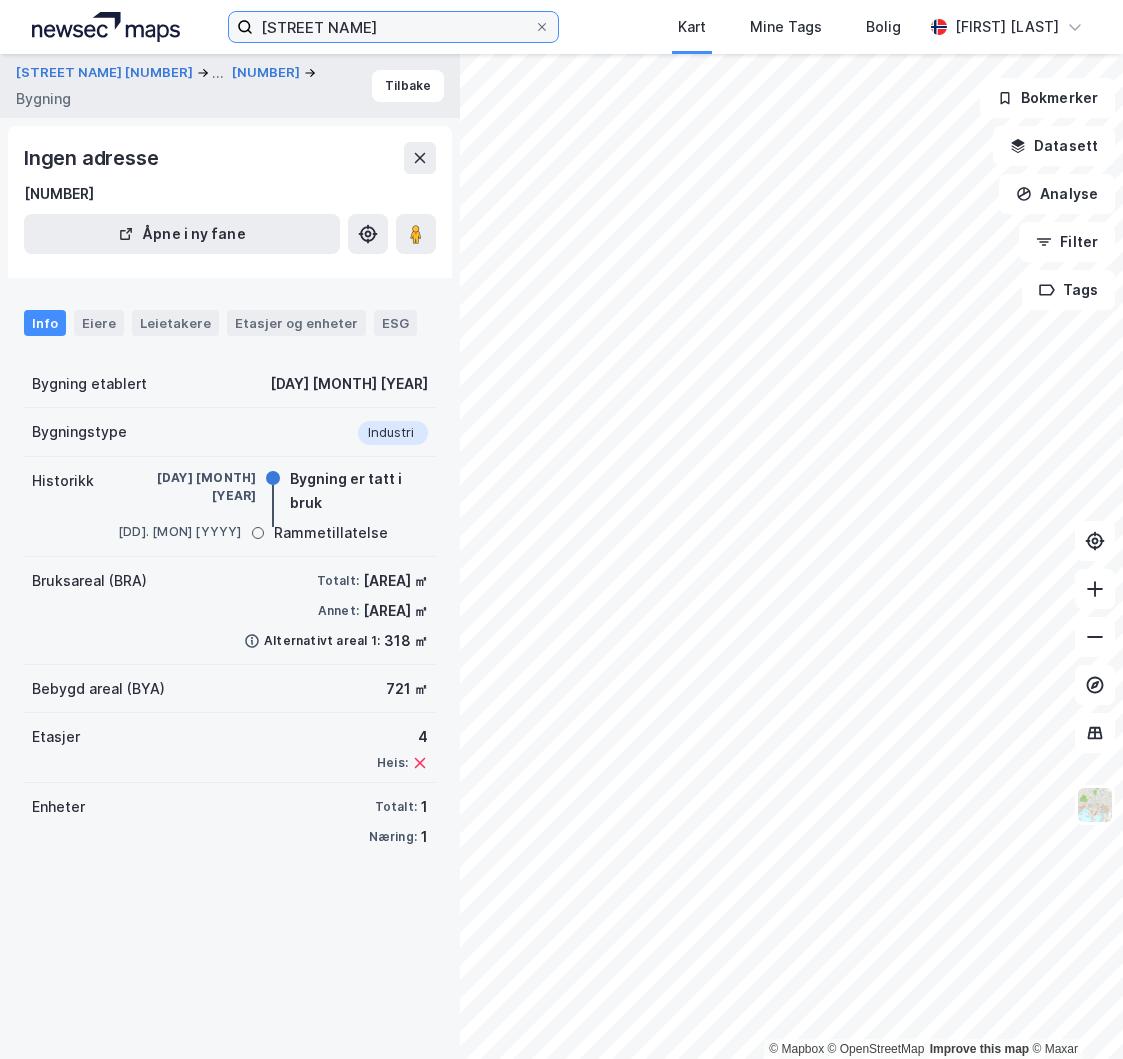 click on "[STREET NAME]" at bounding box center (393, 27) 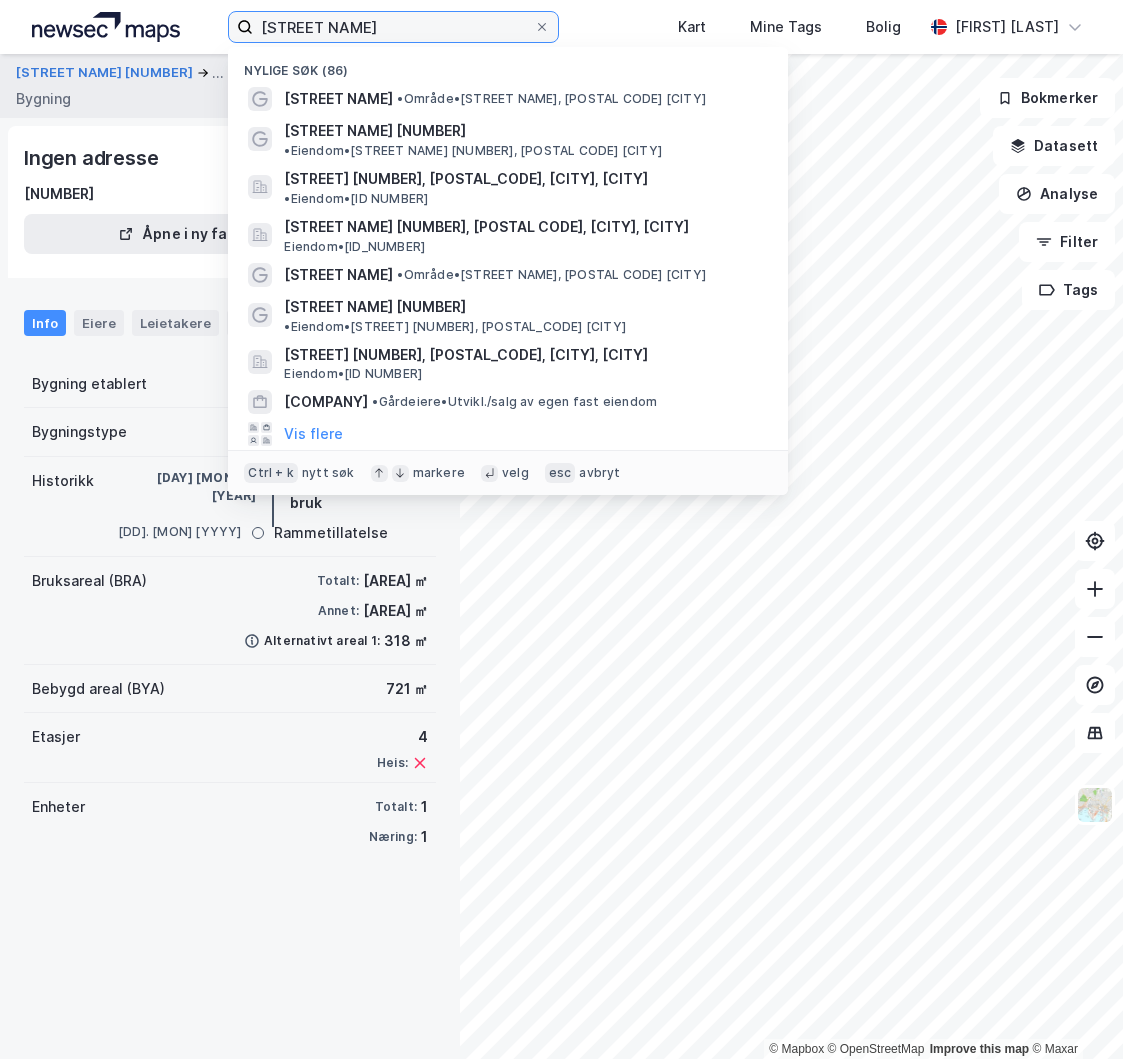 click on "[STREET NAME]" at bounding box center [393, 27] 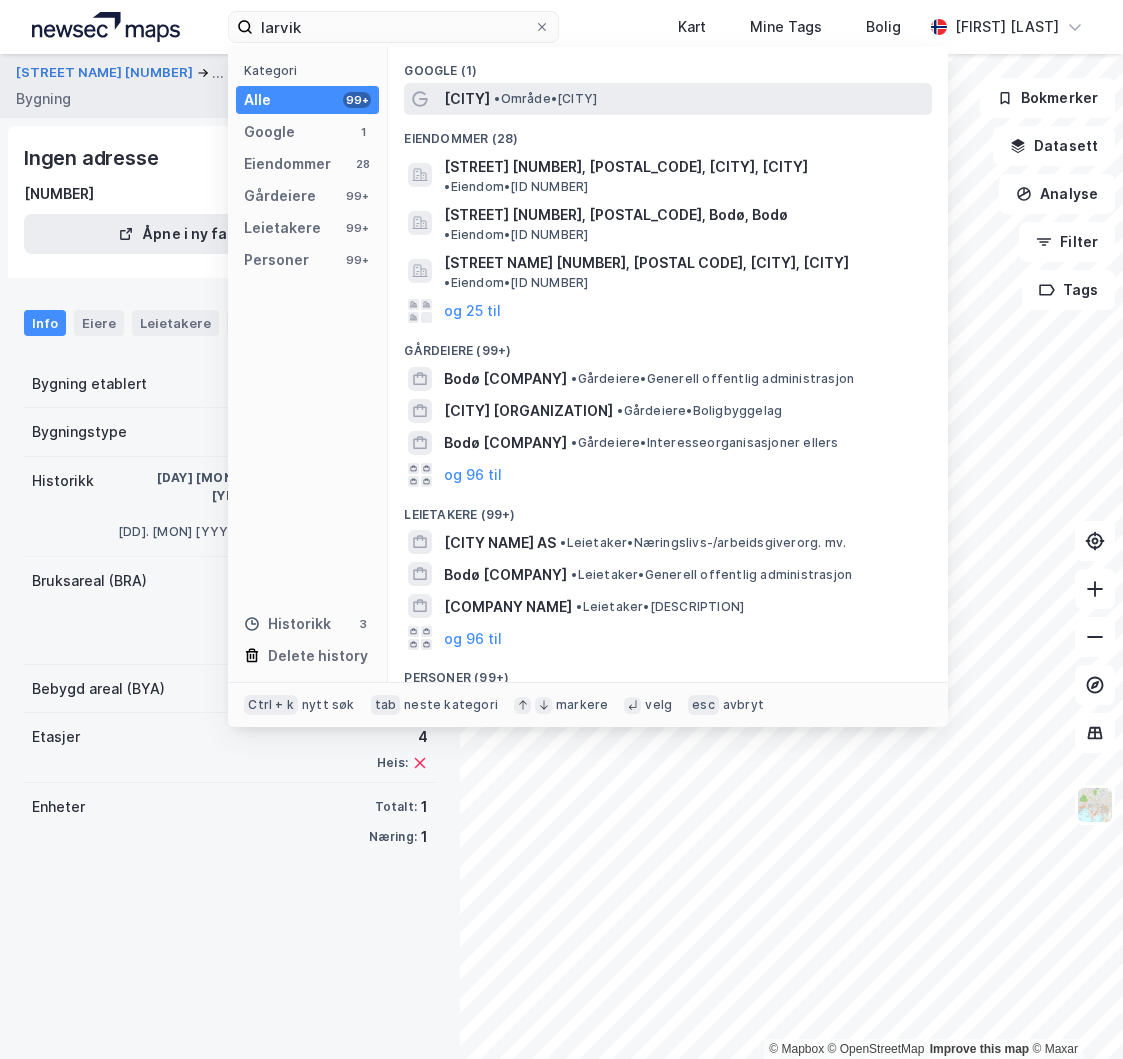 click on "• Område • [CITY]" at bounding box center (545, 99) 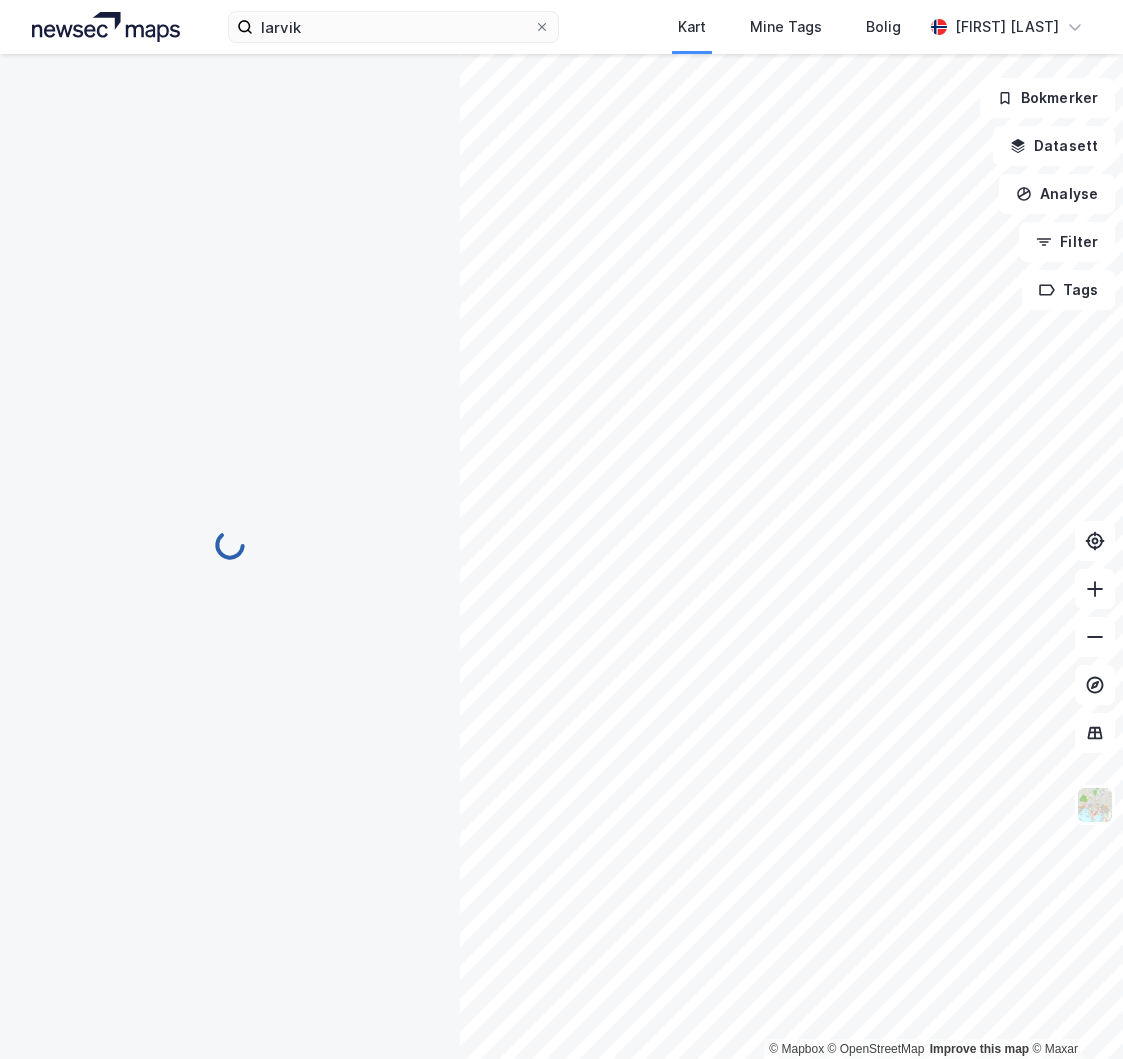 scroll, scrollTop: 88, scrollLeft: 0, axis: vertical 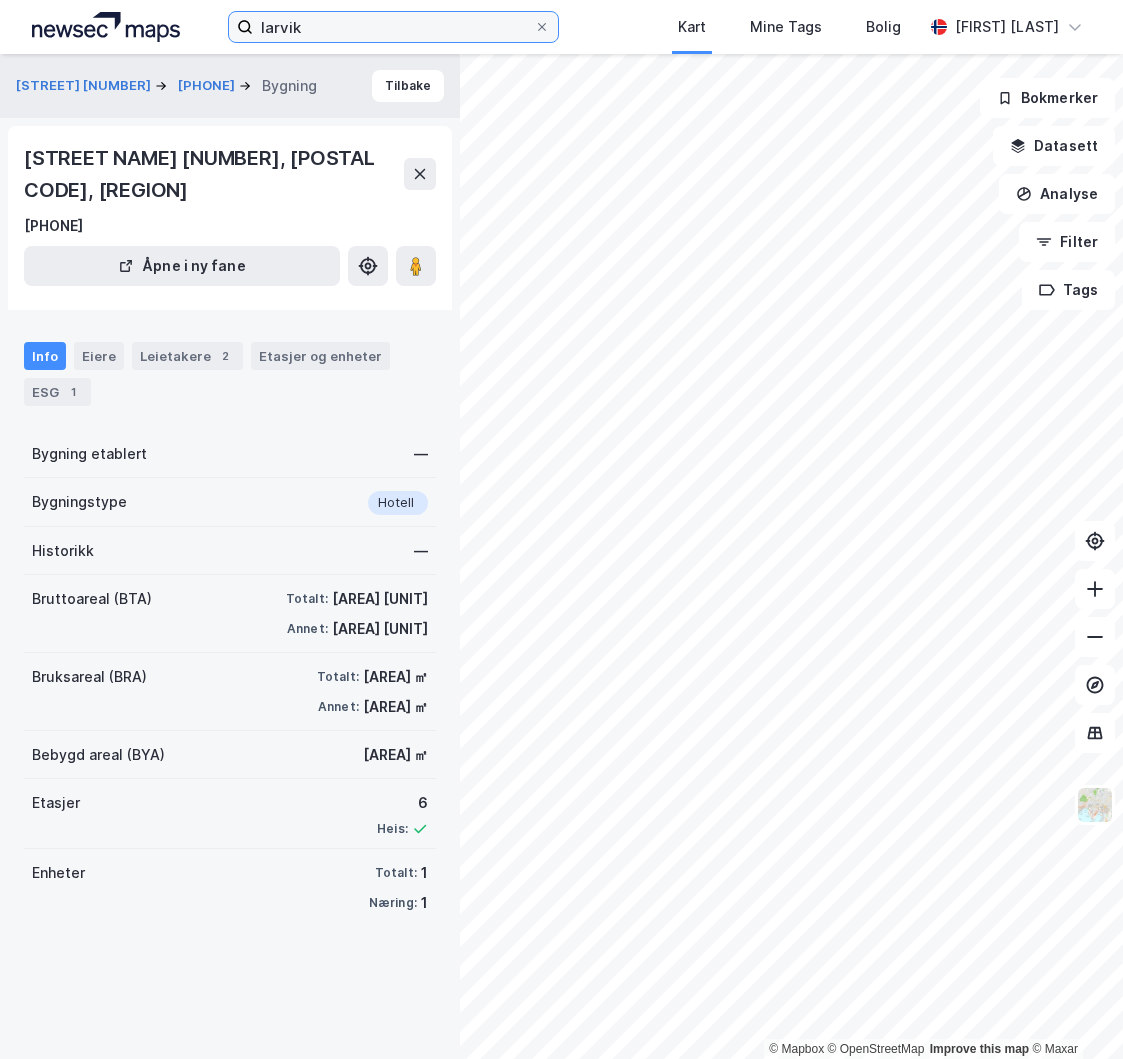 click on "larvik" at bounding box center [393, 27] 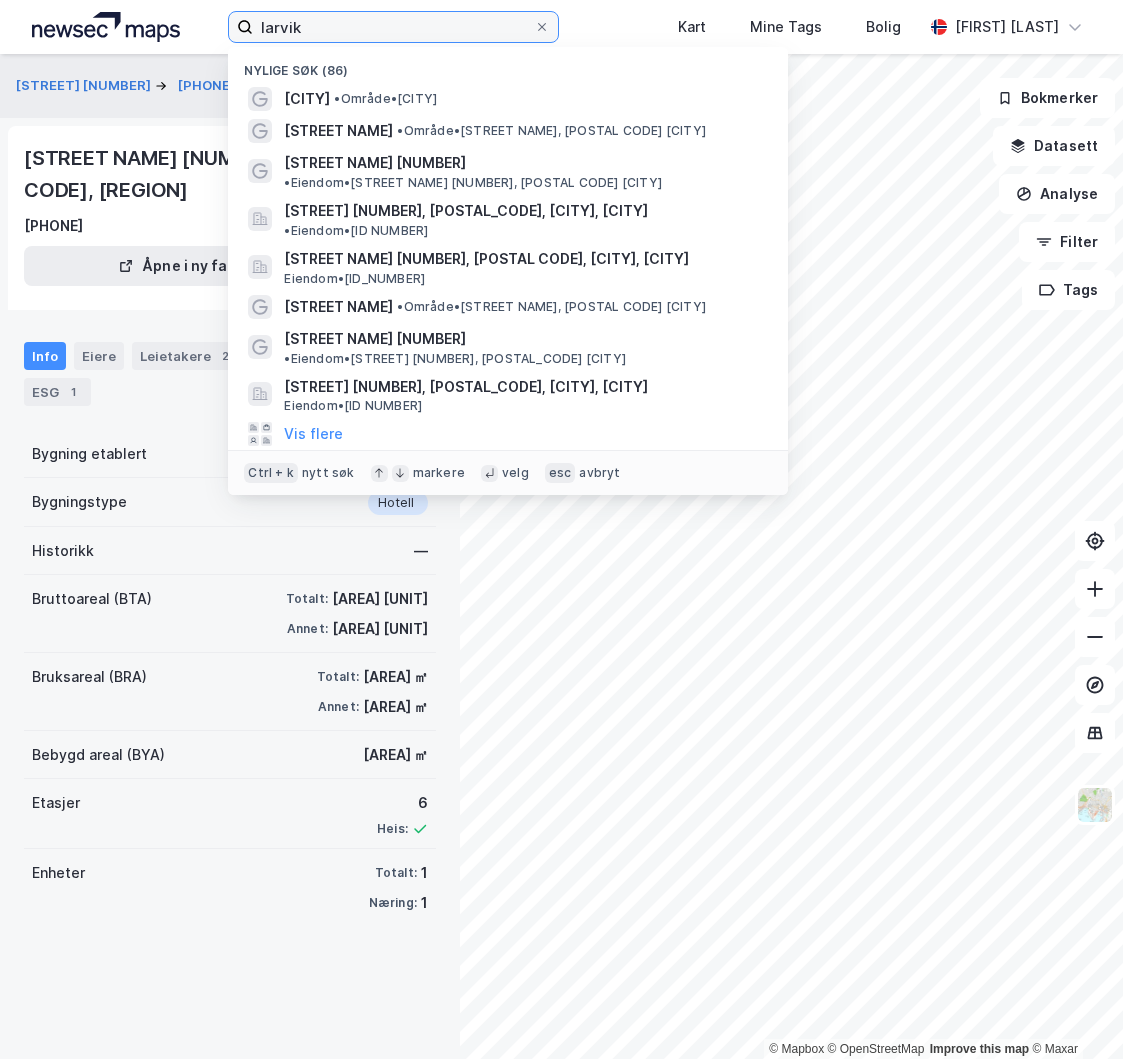 click on "larvik" at bounding box center (393, 27) 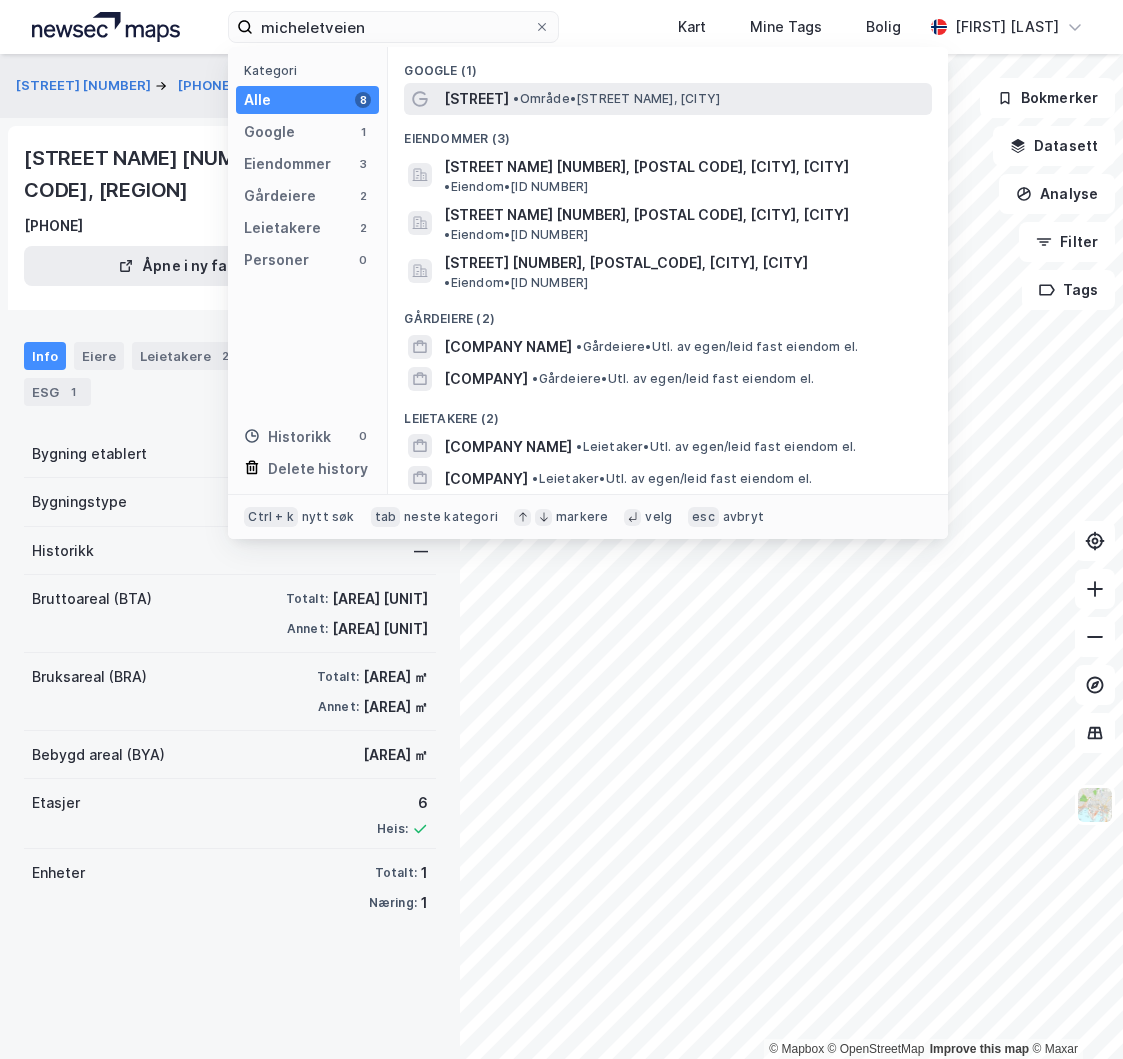 click on "[STREET] • [TERM] • [STREET], [CITY]" at bounding box center (686, 99) 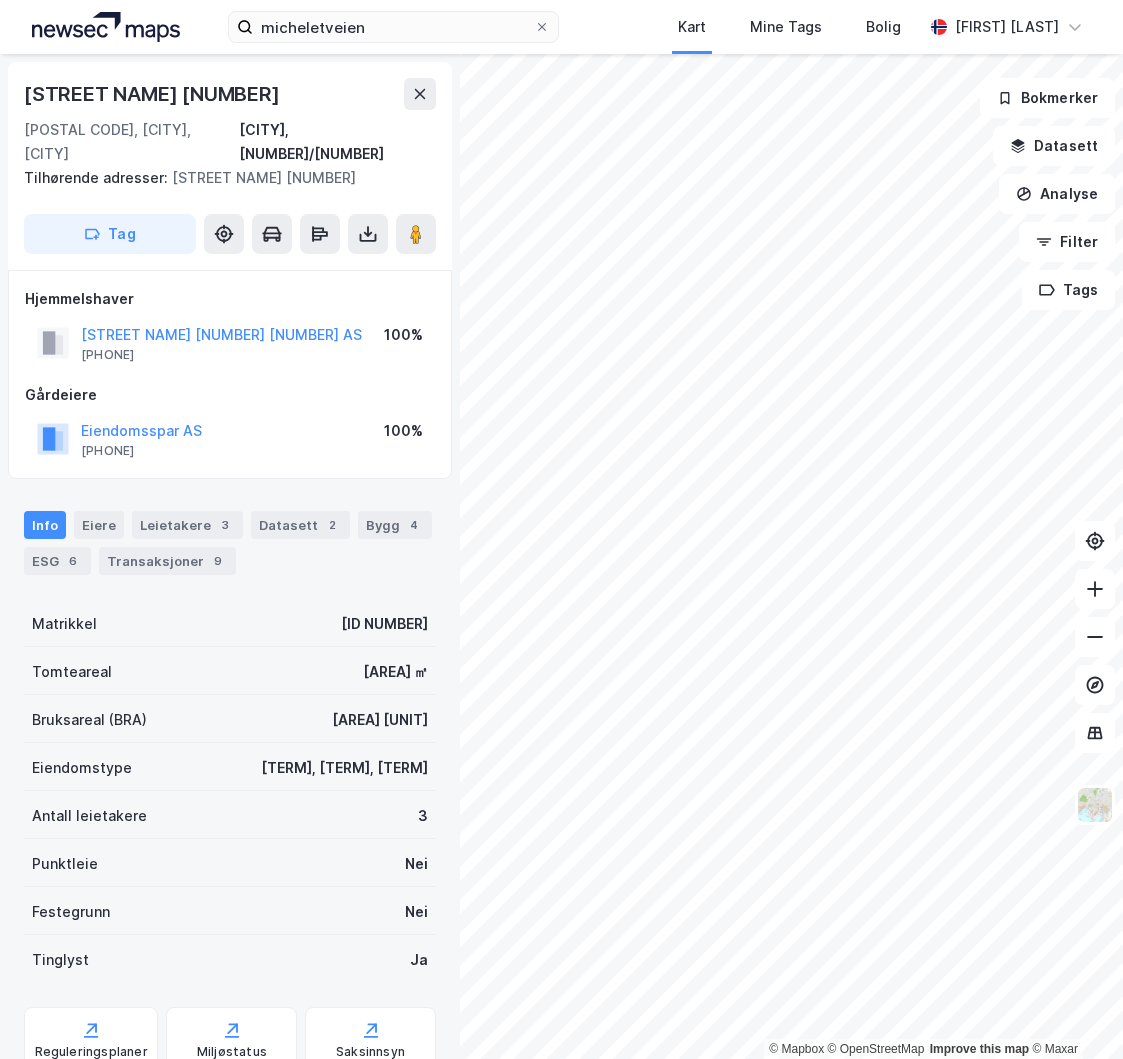scroll, scrollTop: 7, scrollLeft: 0, axis: vertical 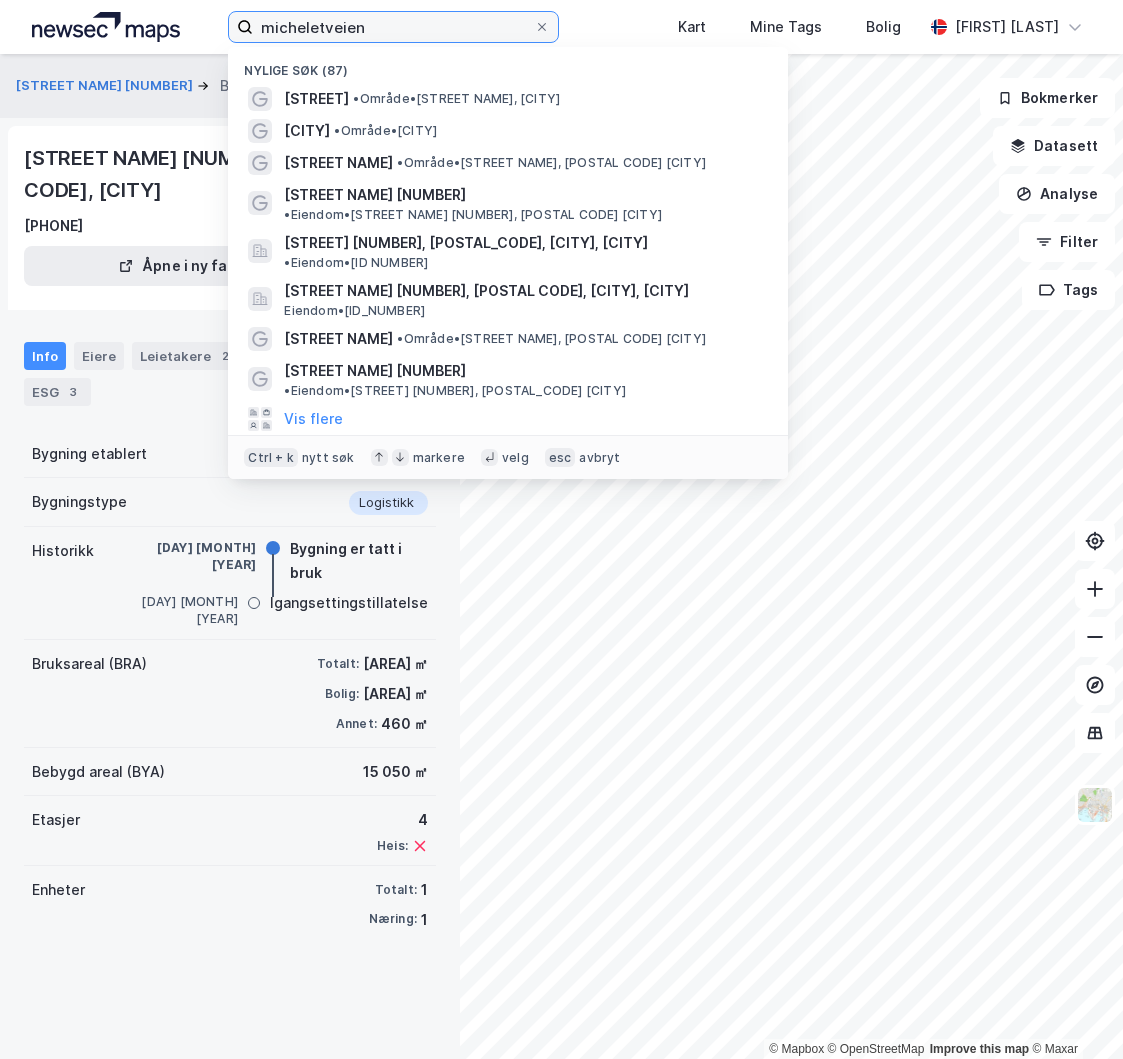 click on "micheletveien" at bounding box center (393, 27) 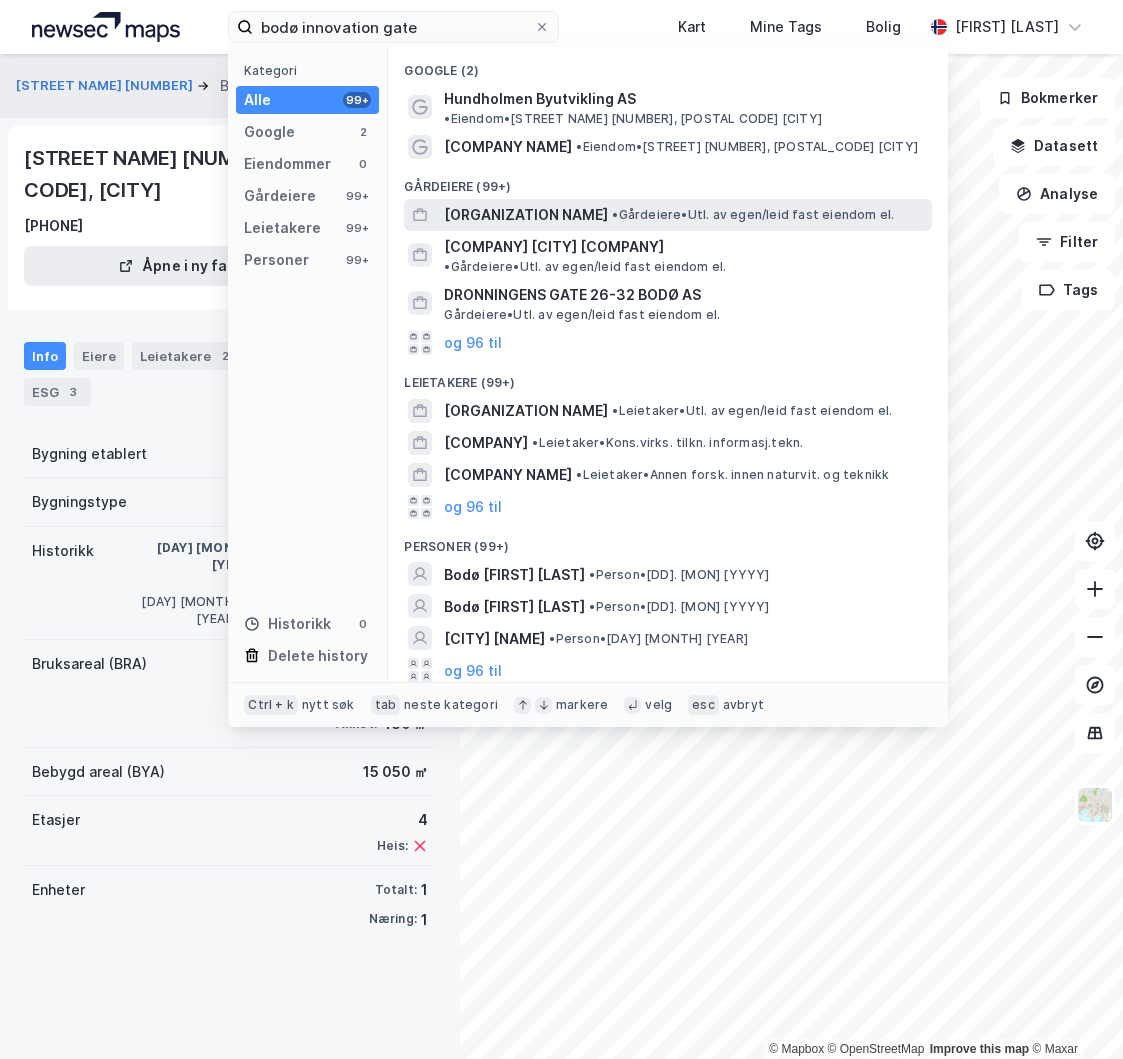click on "•" at bounding box center [615, 214] 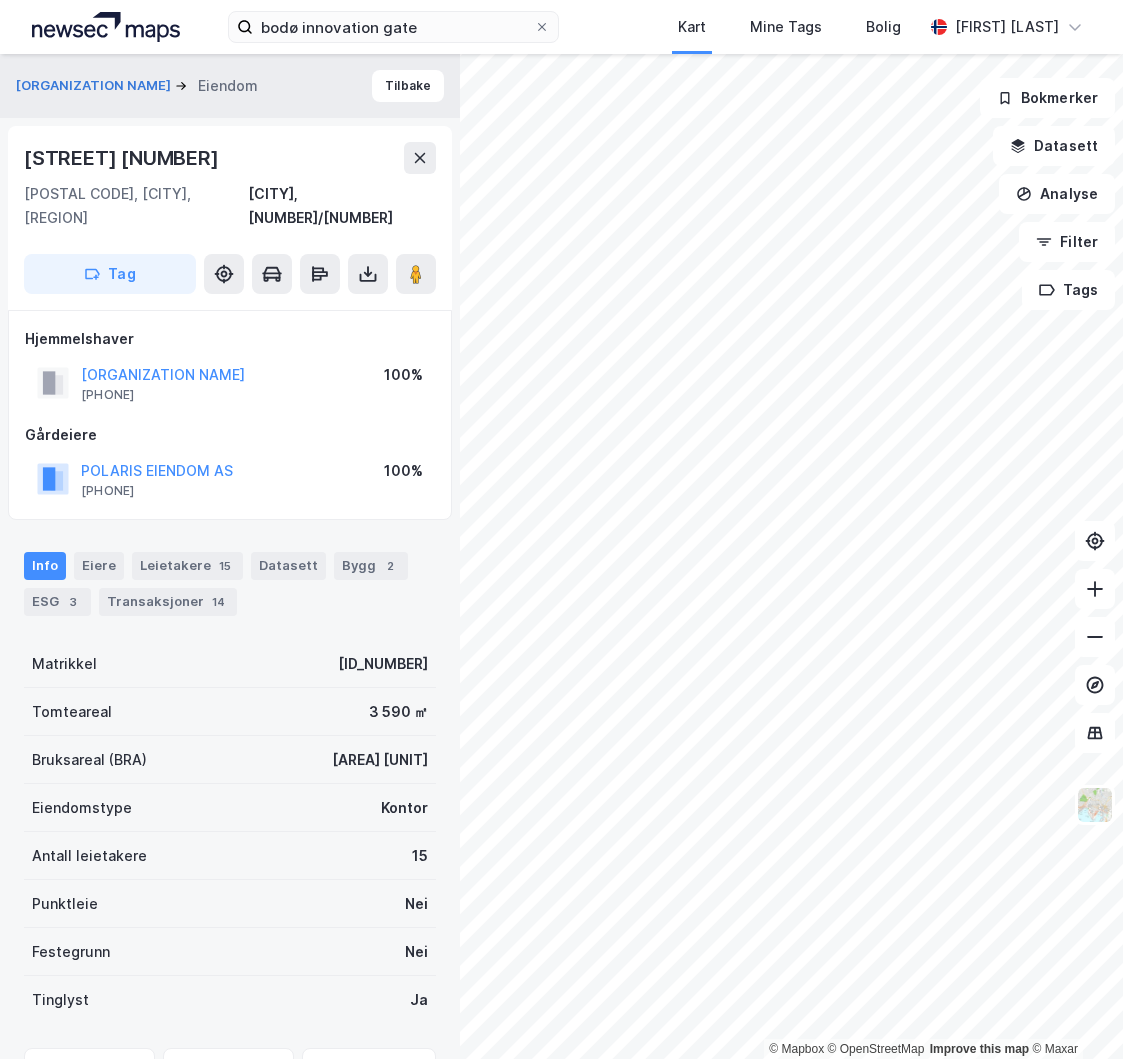 scroll, scrollTop: 7, scrollLeft: 0, axis: vertical 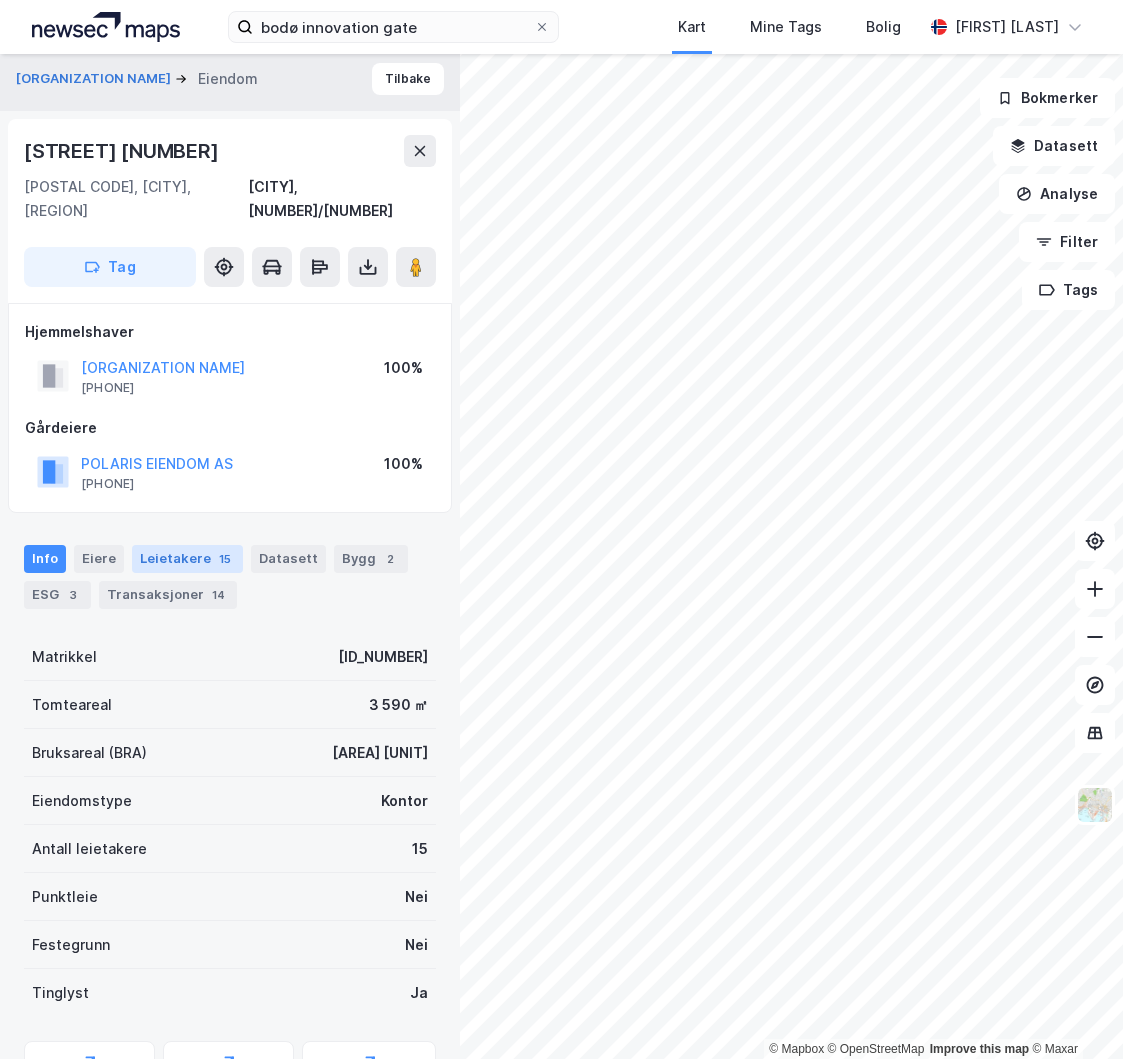 click on "Leietakere [NUMBER]" at bounding box center [187, 559] 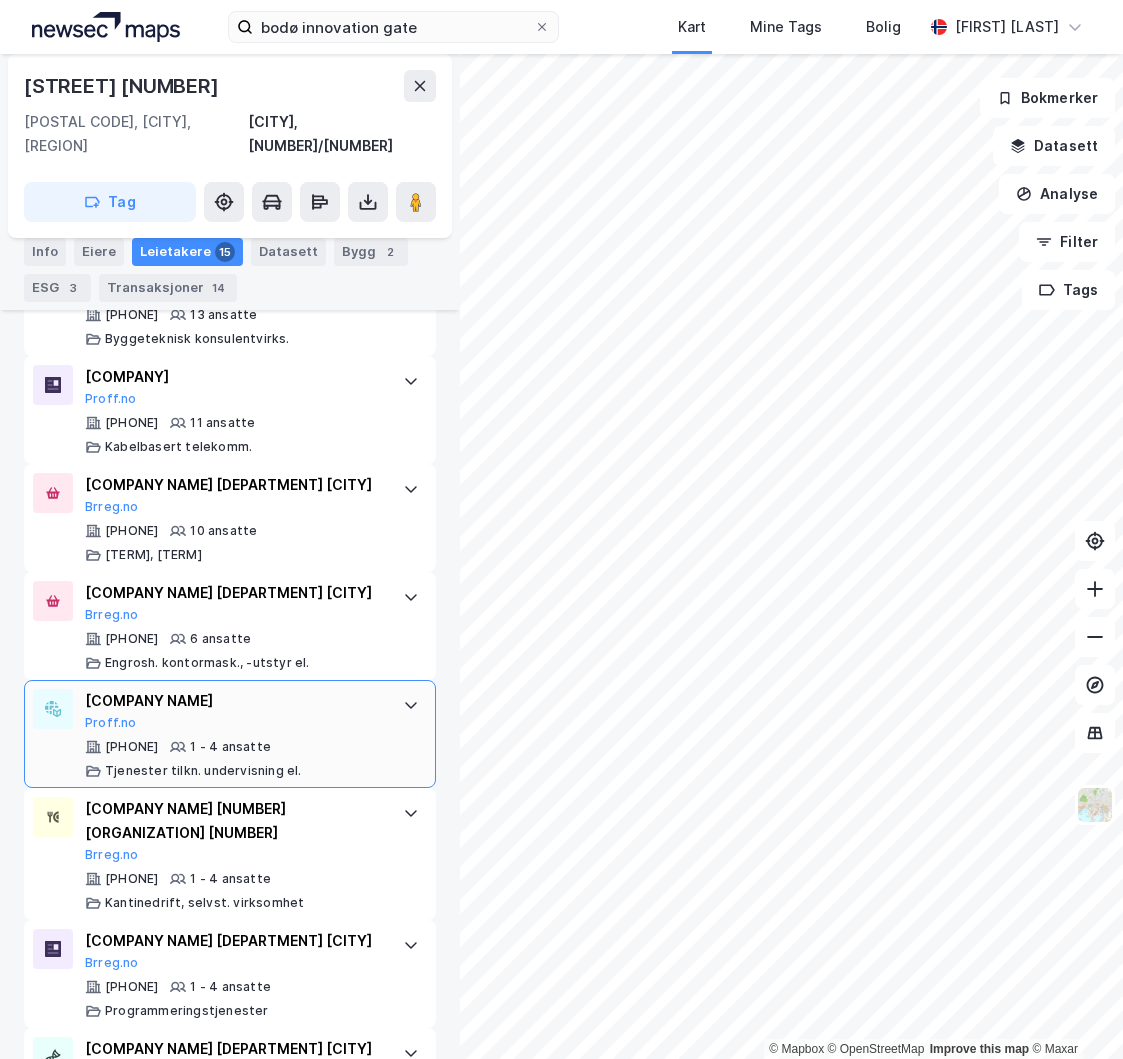 scroll, scrollTop: 1578, scrollLeft: 0, axis: vertical 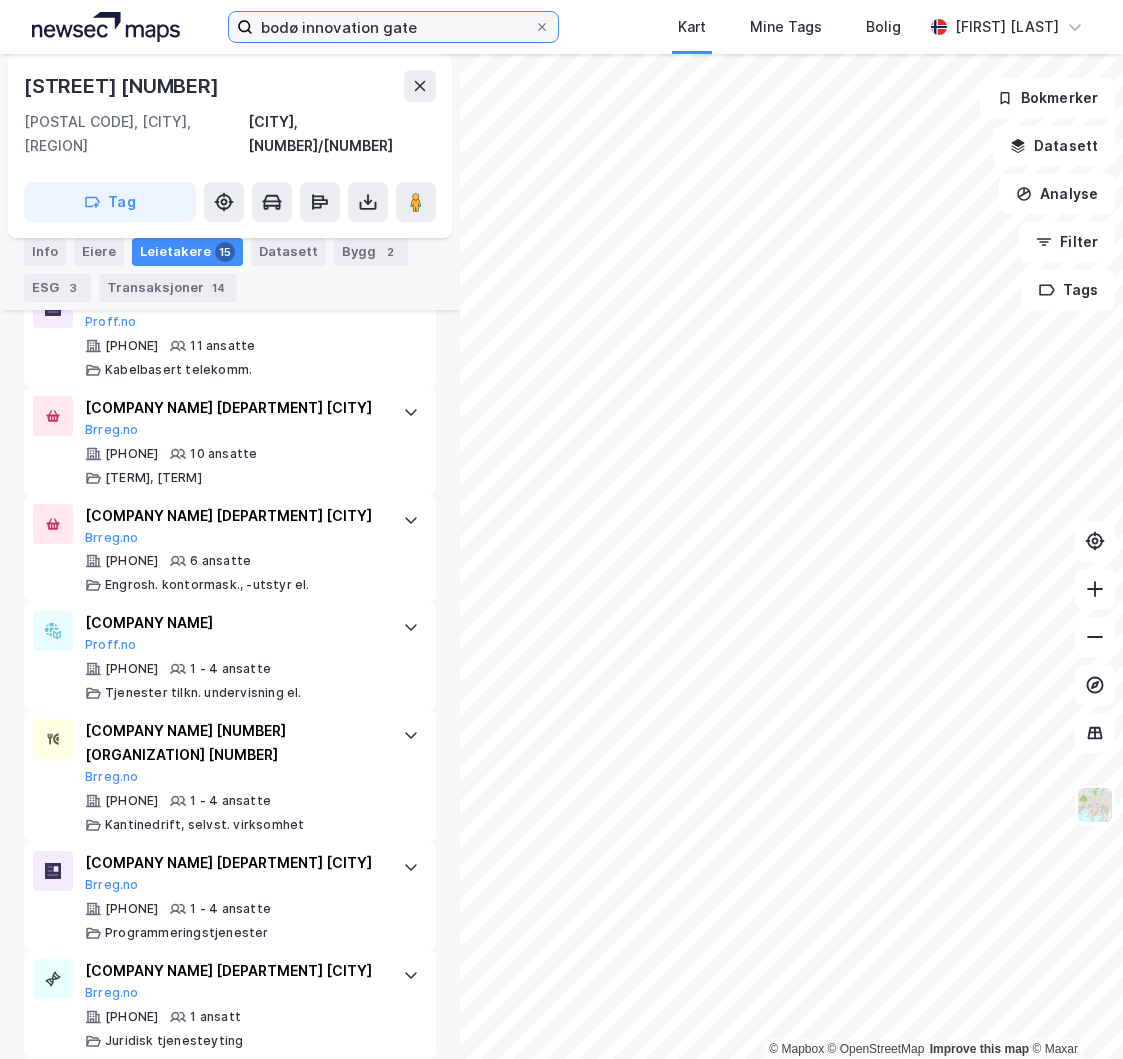 click on "bodø innovation gate" at bounding box center (393, 27) 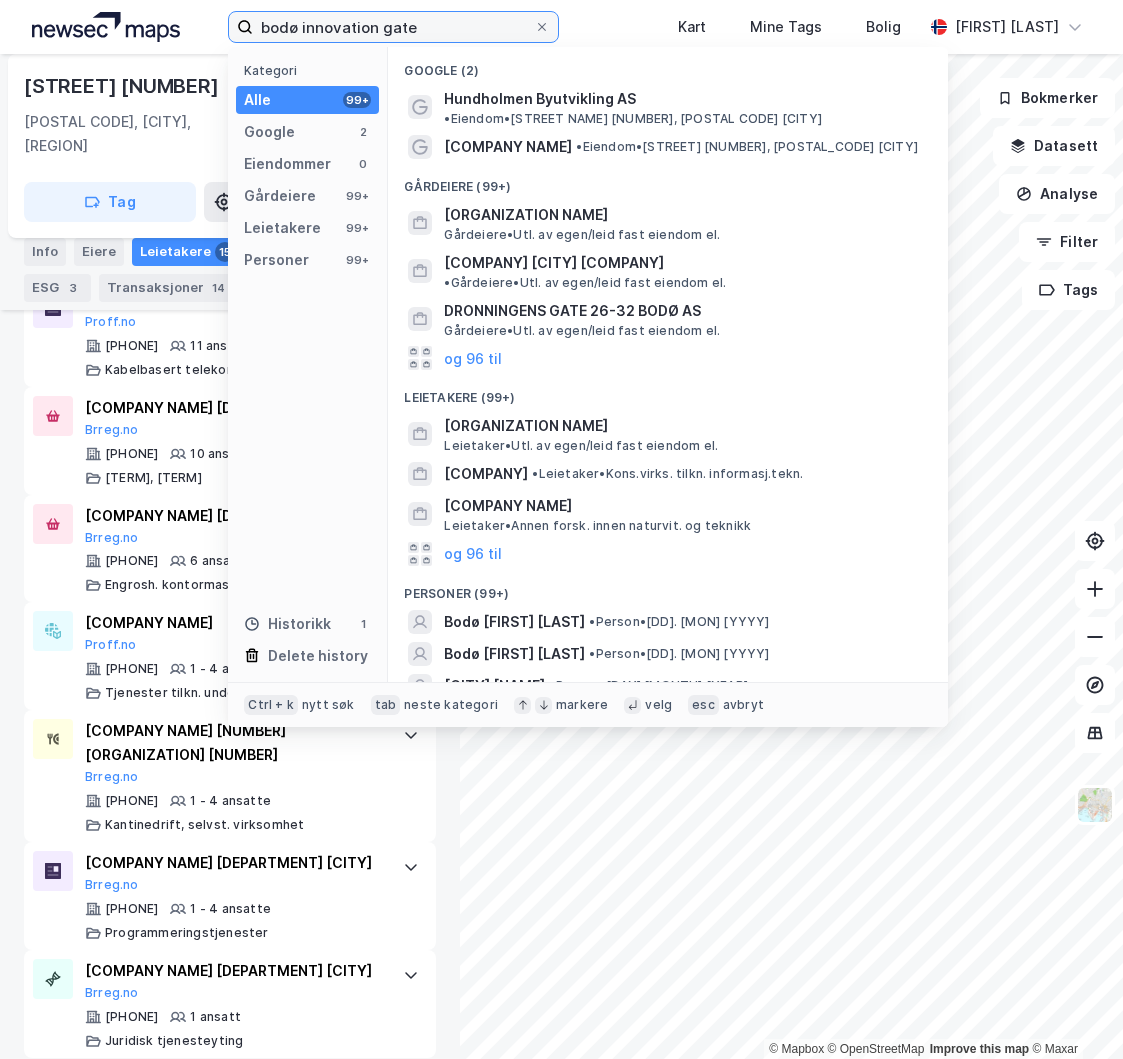 click on "bodø innovation gate" at bounding box center [393, 27] 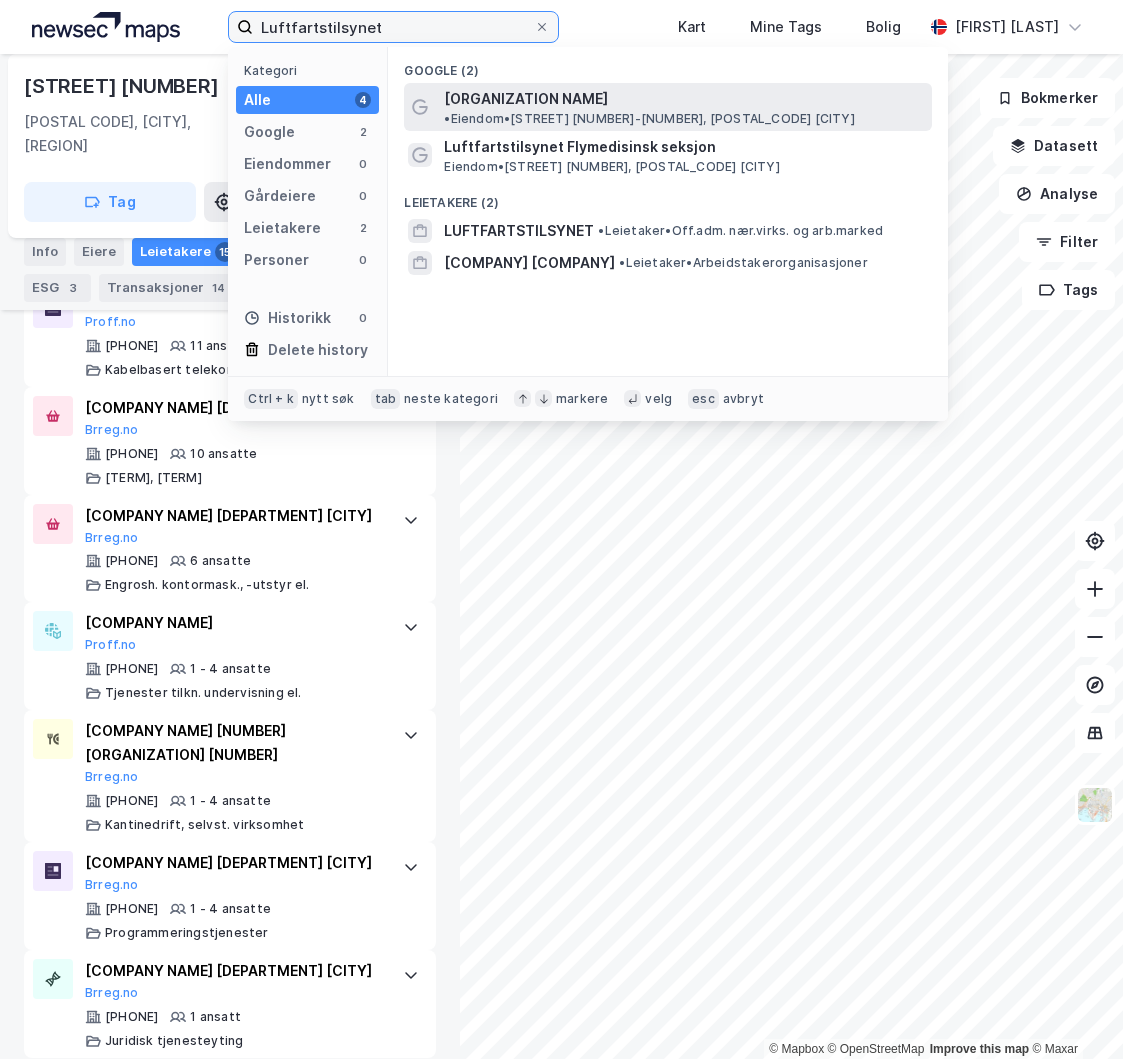 type on "Luftfartstilsynet" 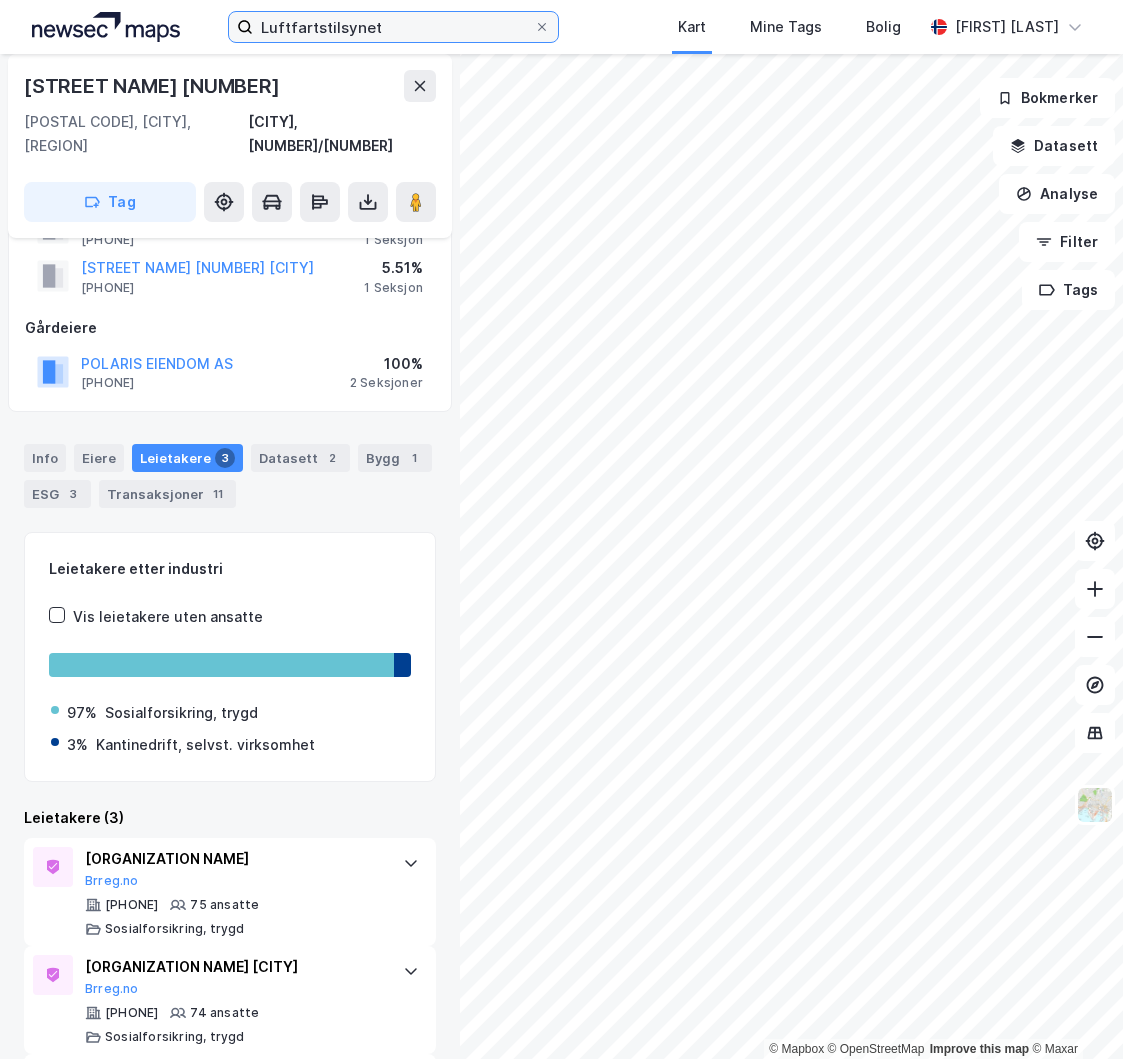 scroll, scrollTop: 218, scrollLeft: 0, axis: vertical 